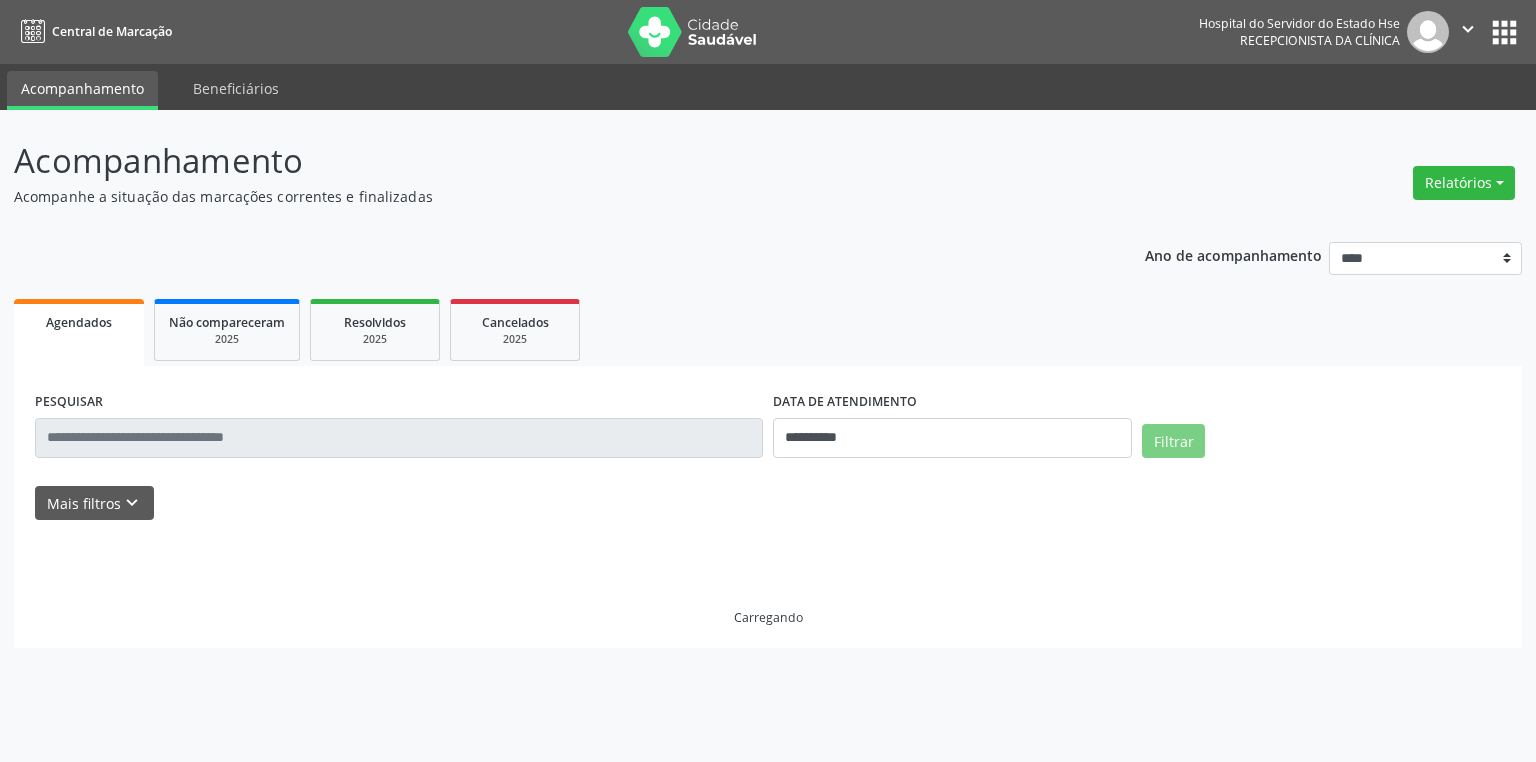 scroll, scrollTop: 0, scrollLeft: 0, axis: both 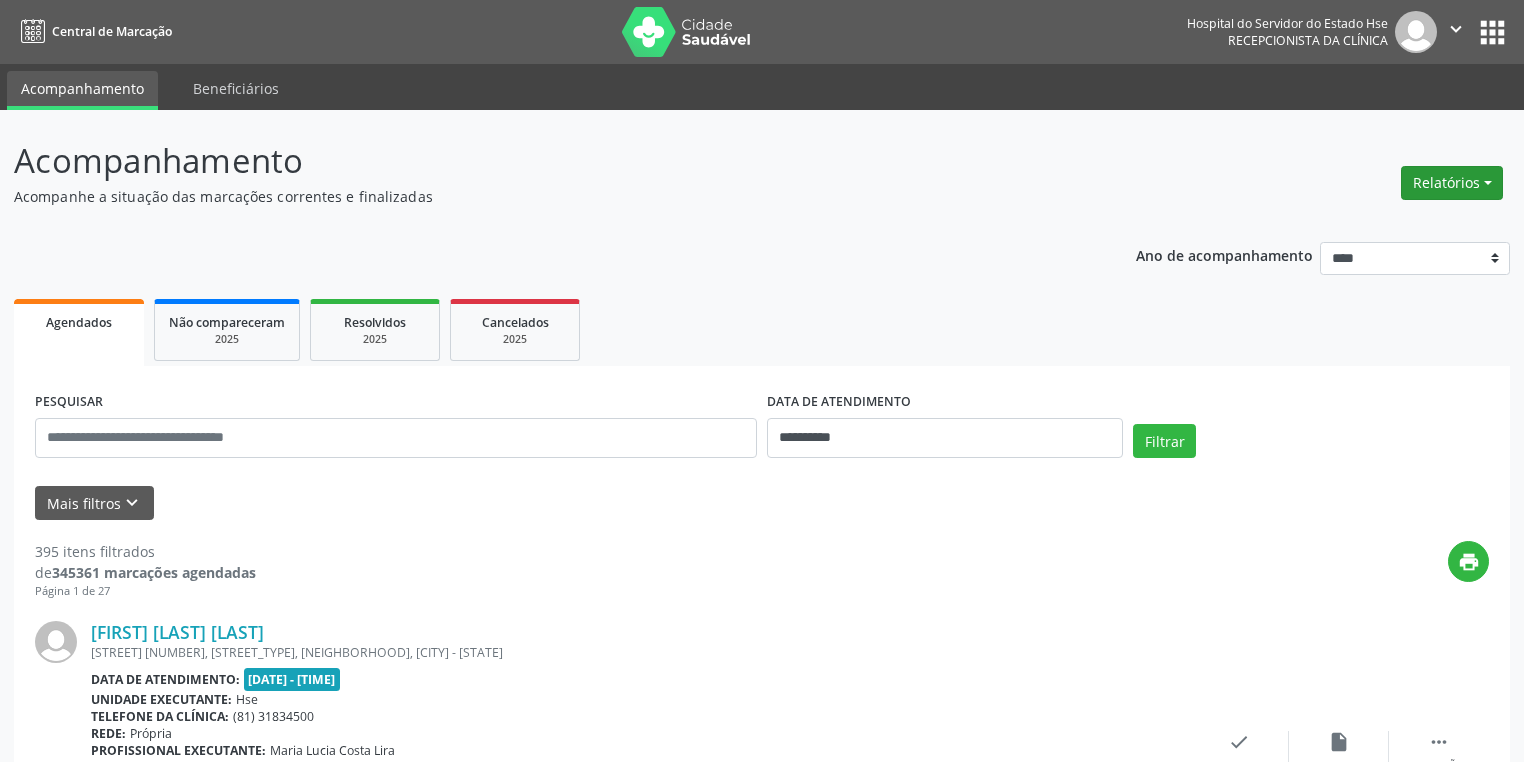 click on "Relatórios" at bounding box center [1452, 183] 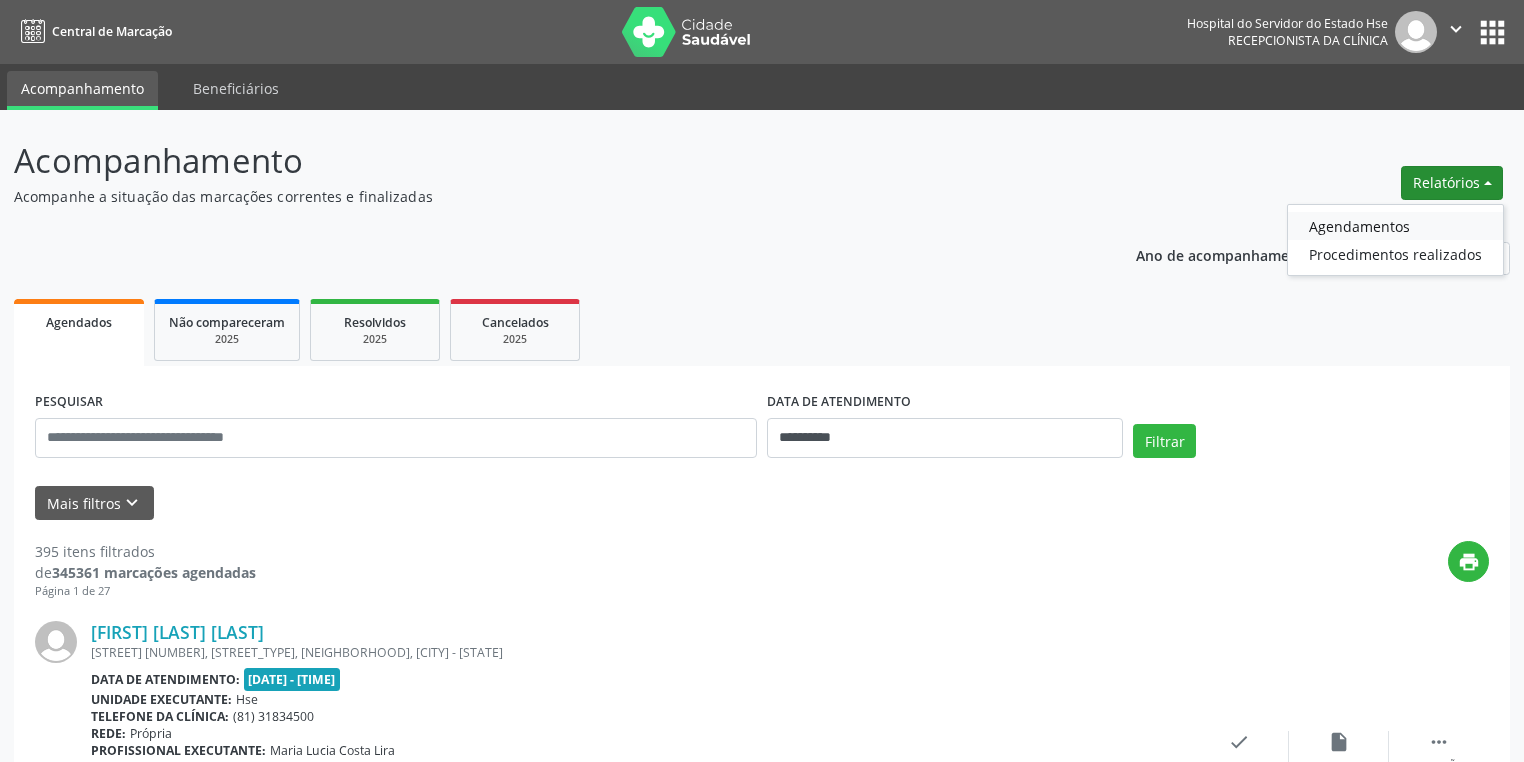 click on "Agendamentos" at bounding box center (1395, 226) 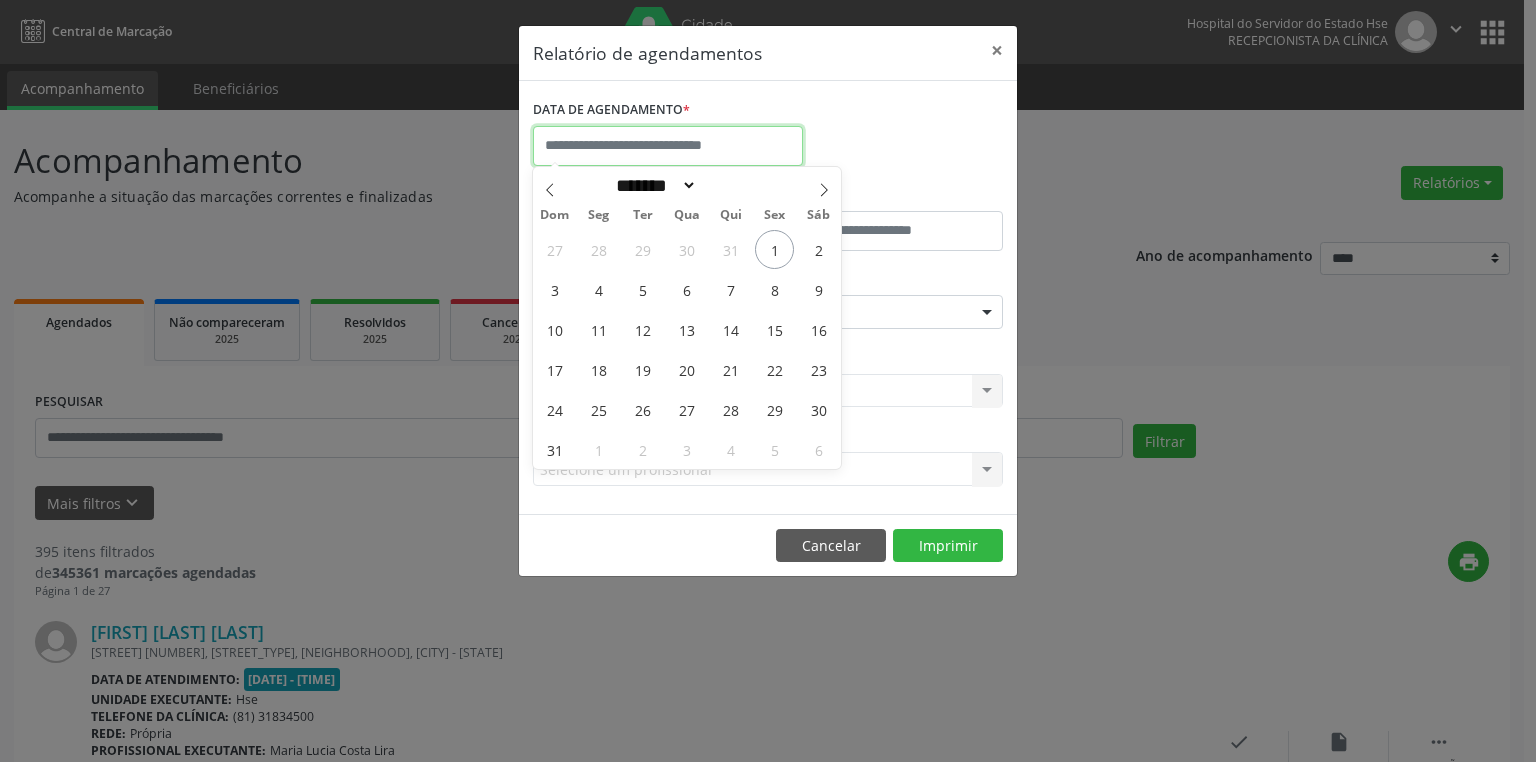 click at bounding box center [668, 146] 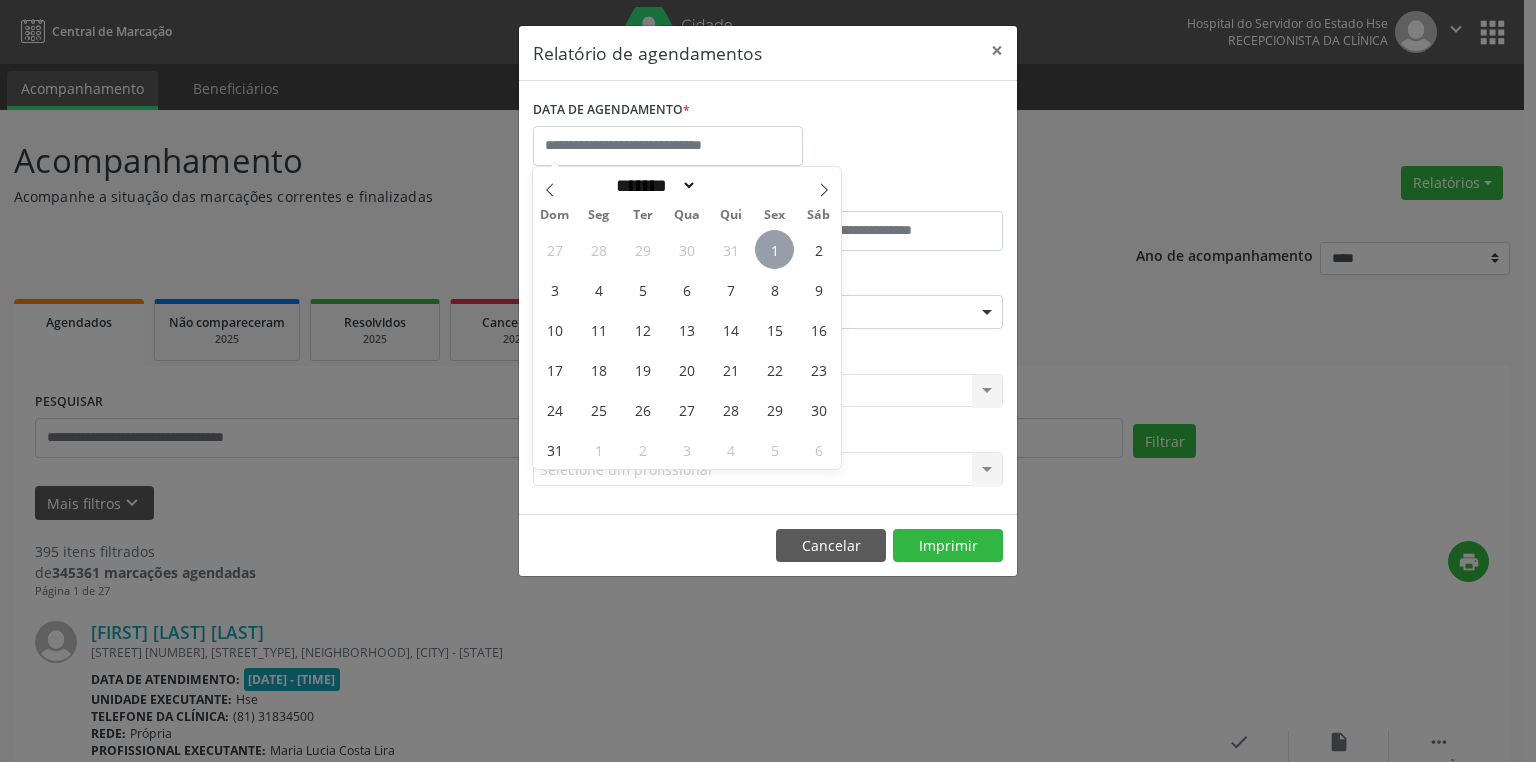 click on "1" at bounding box center (774, 249) 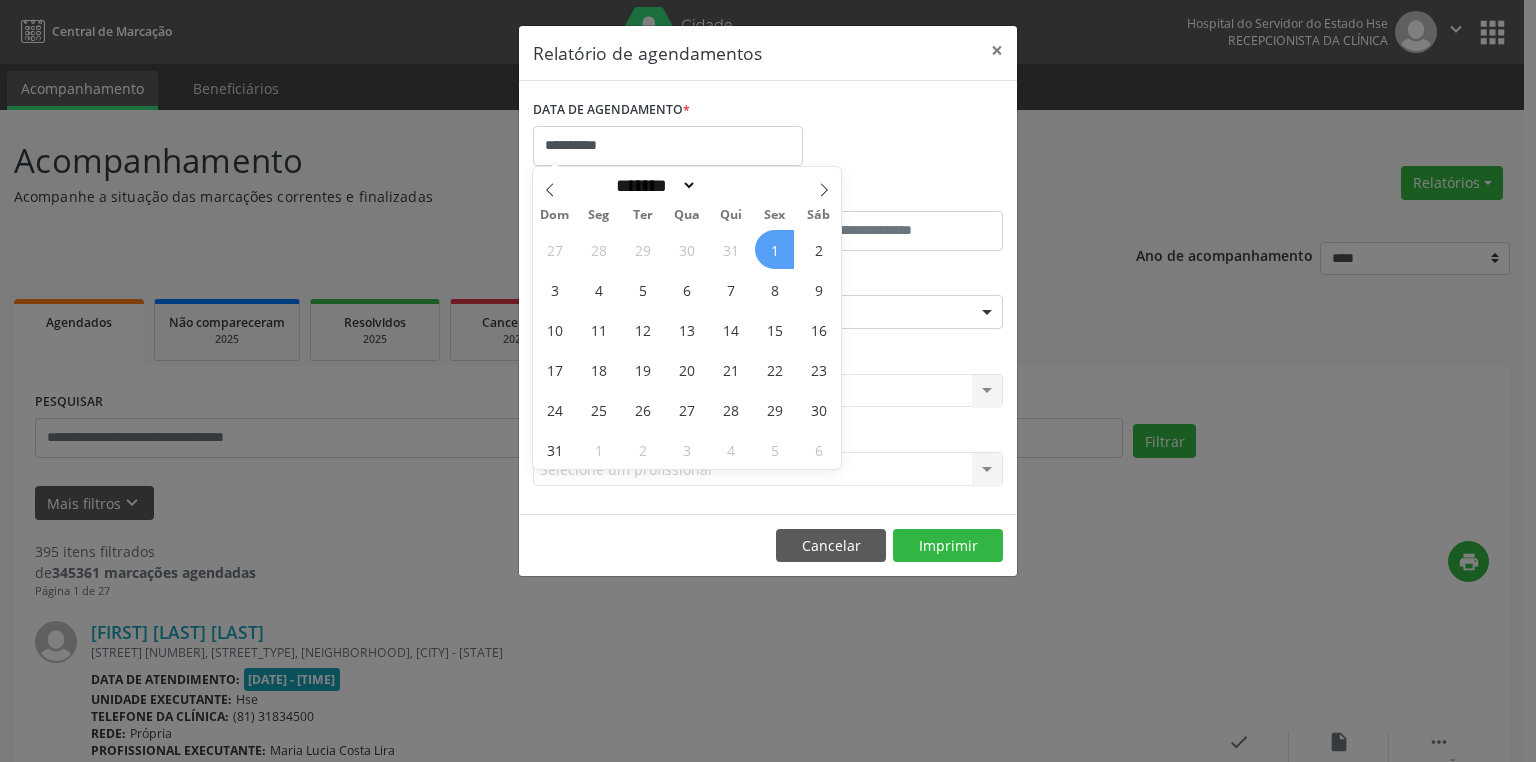 click on "1" at bounding box center [774, 249] 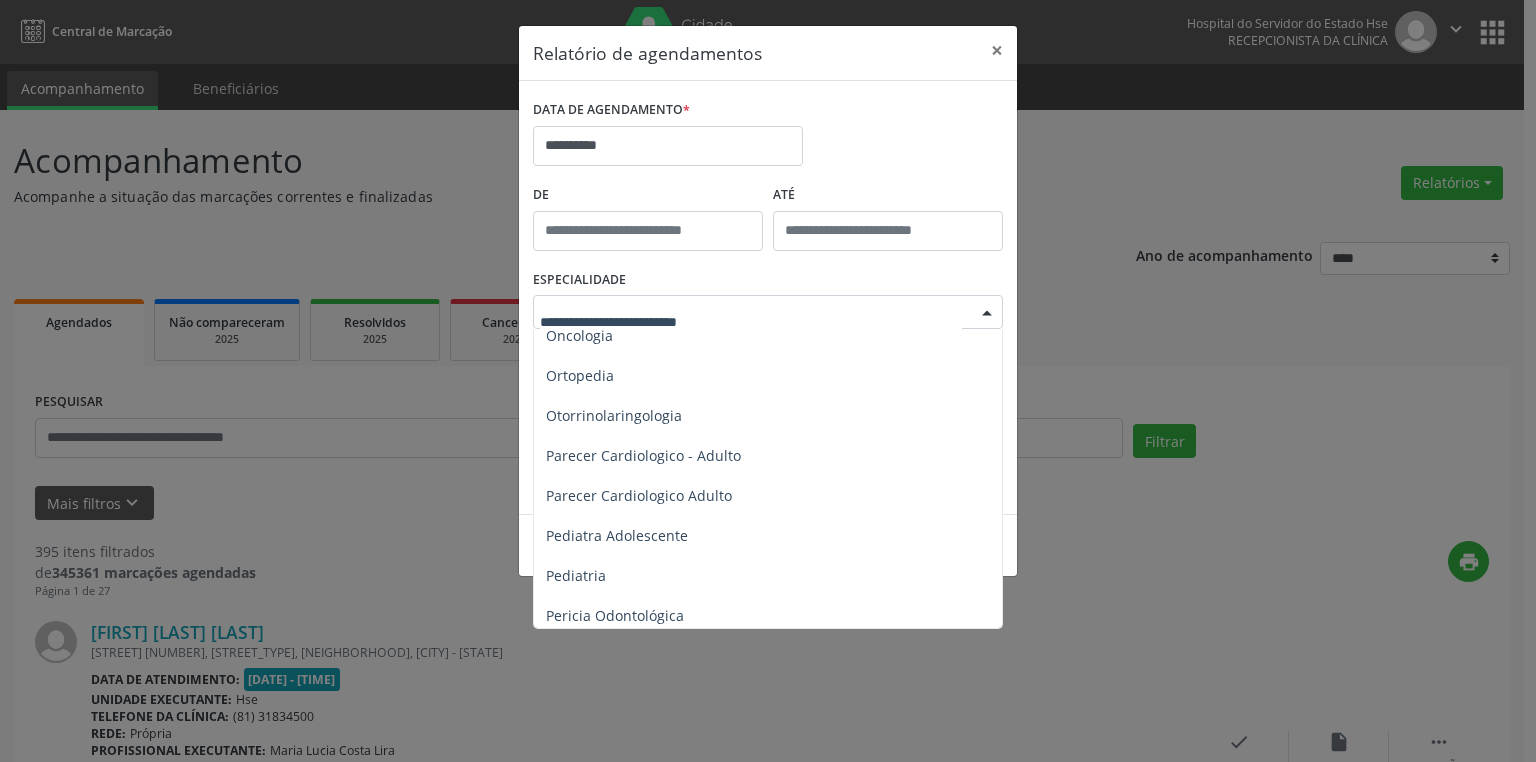scroll, scrollTop: 2880, scrollLeft: 0, axis: vertical 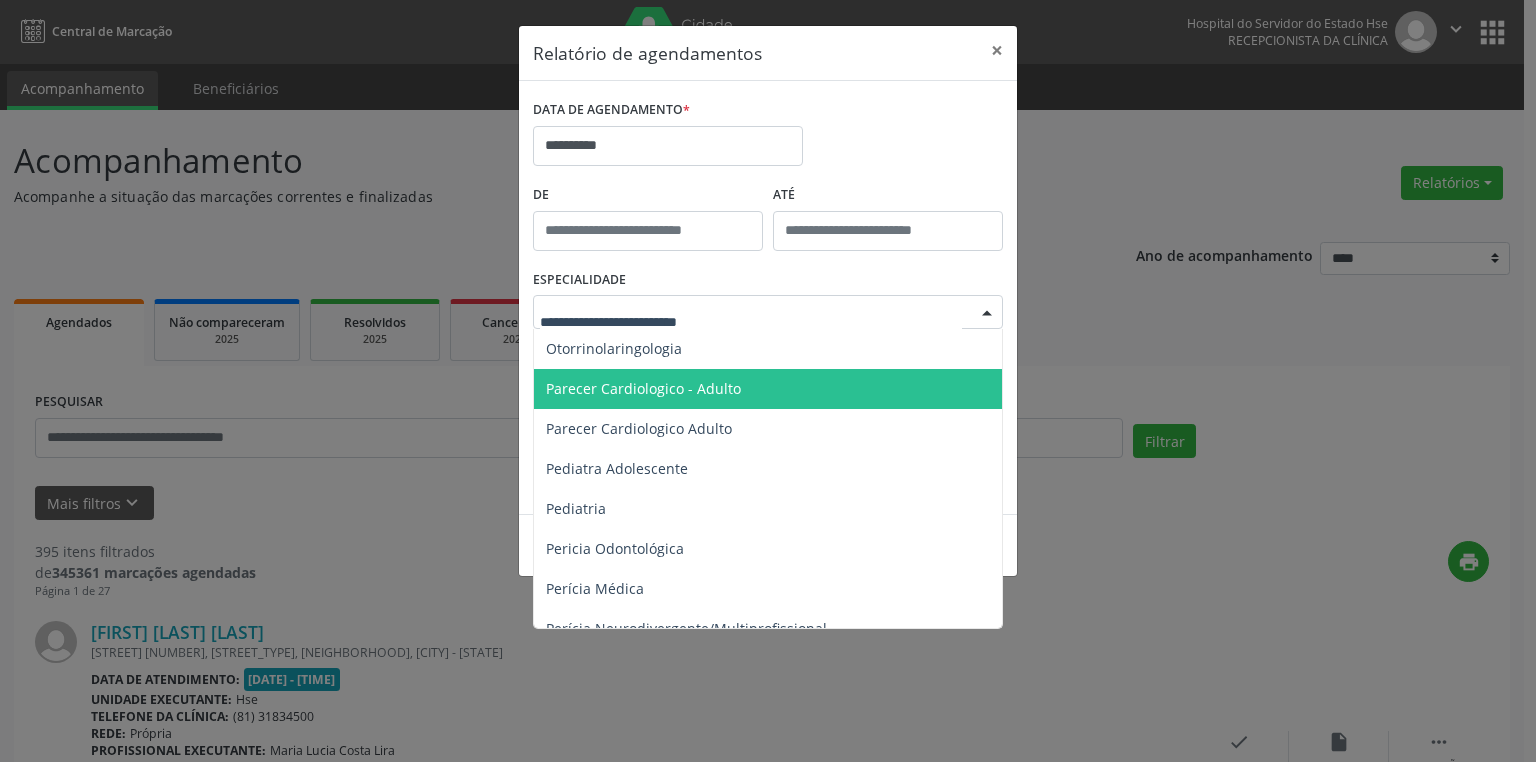 click on "Parecer Cardiologico - Adulto" at bounding box center [643, 388] 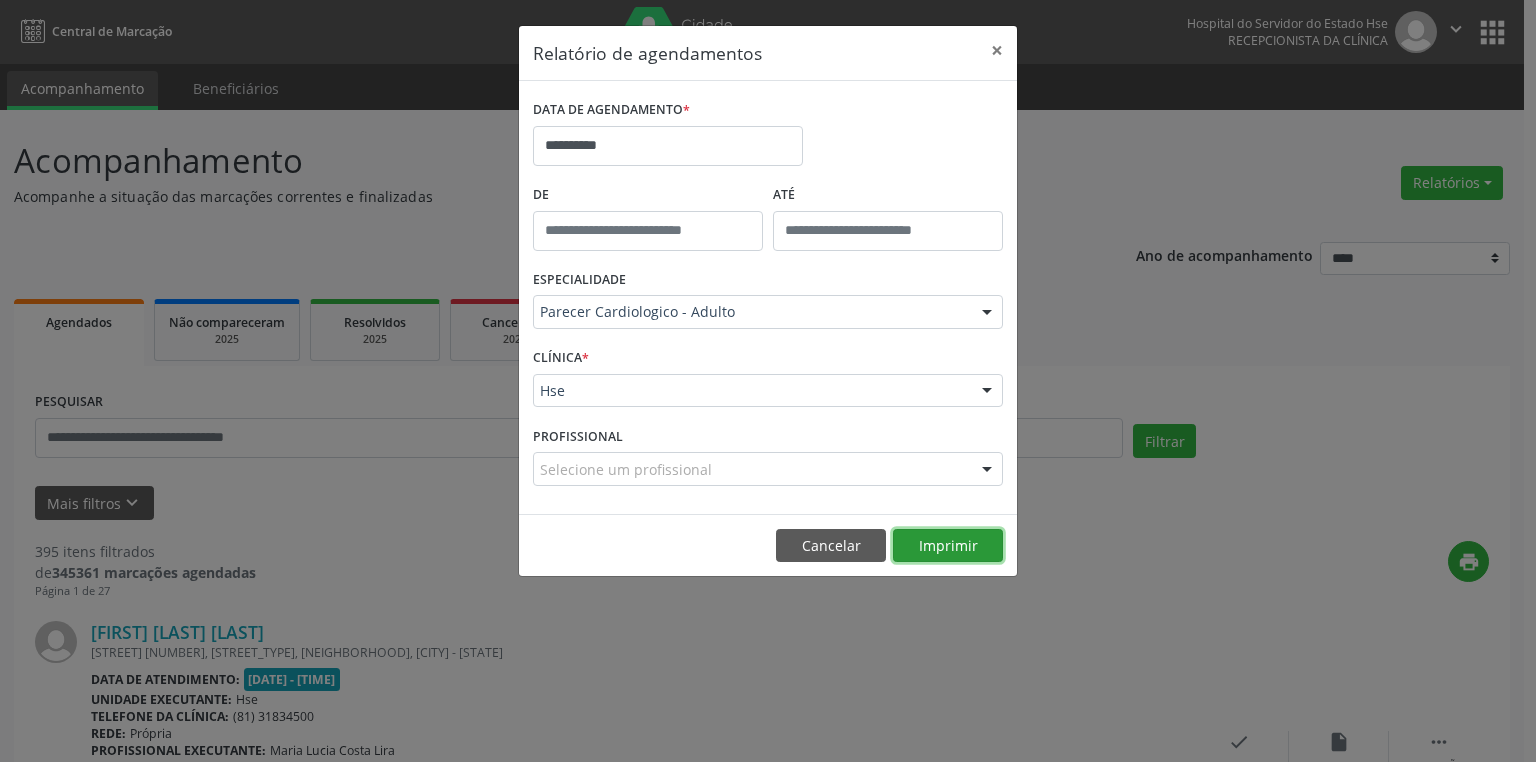 click on "Imprimir" at bounding box center (948, 546) 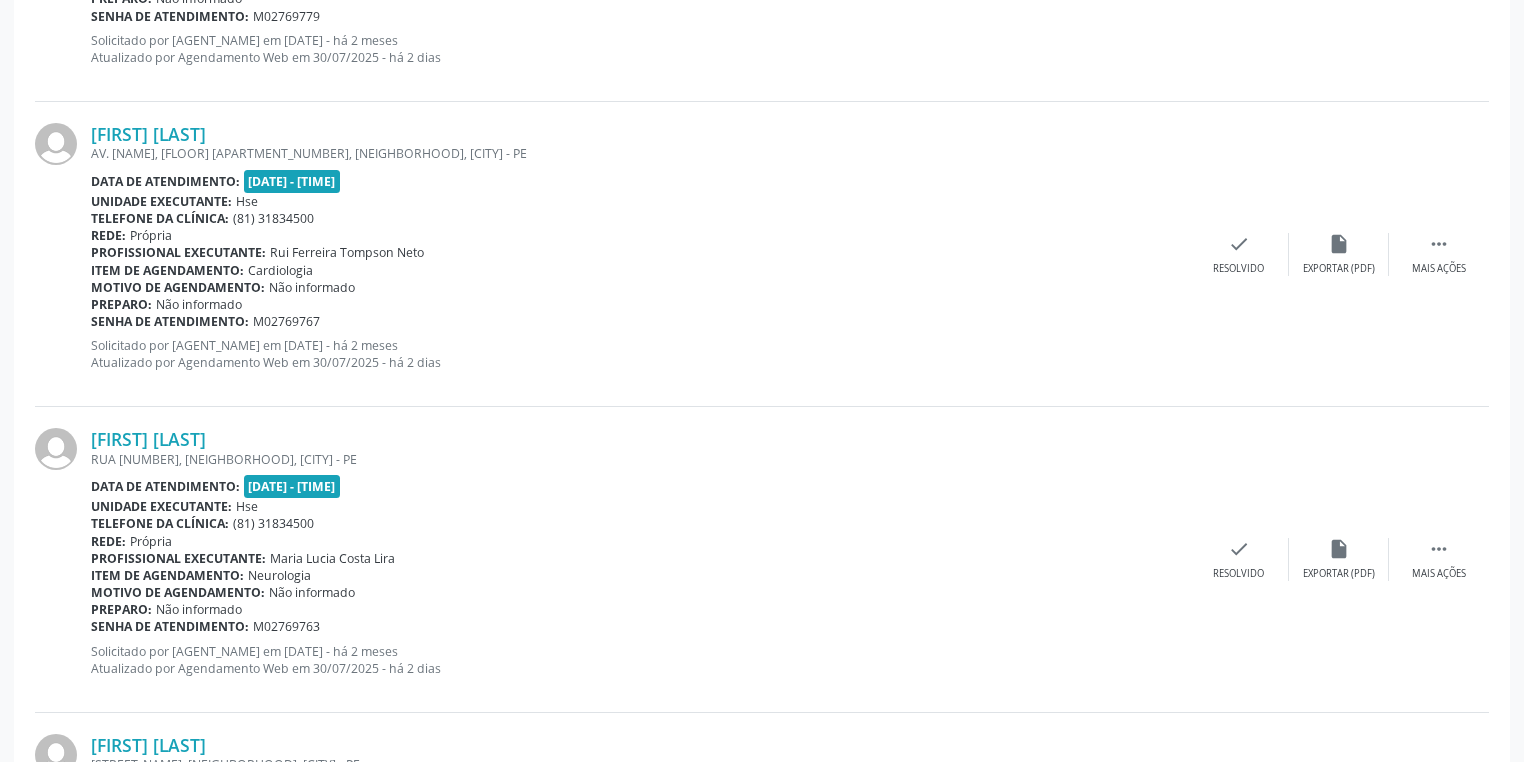 scroll, scrollTop: 4505, scrollLeft: 0, axis: vertical 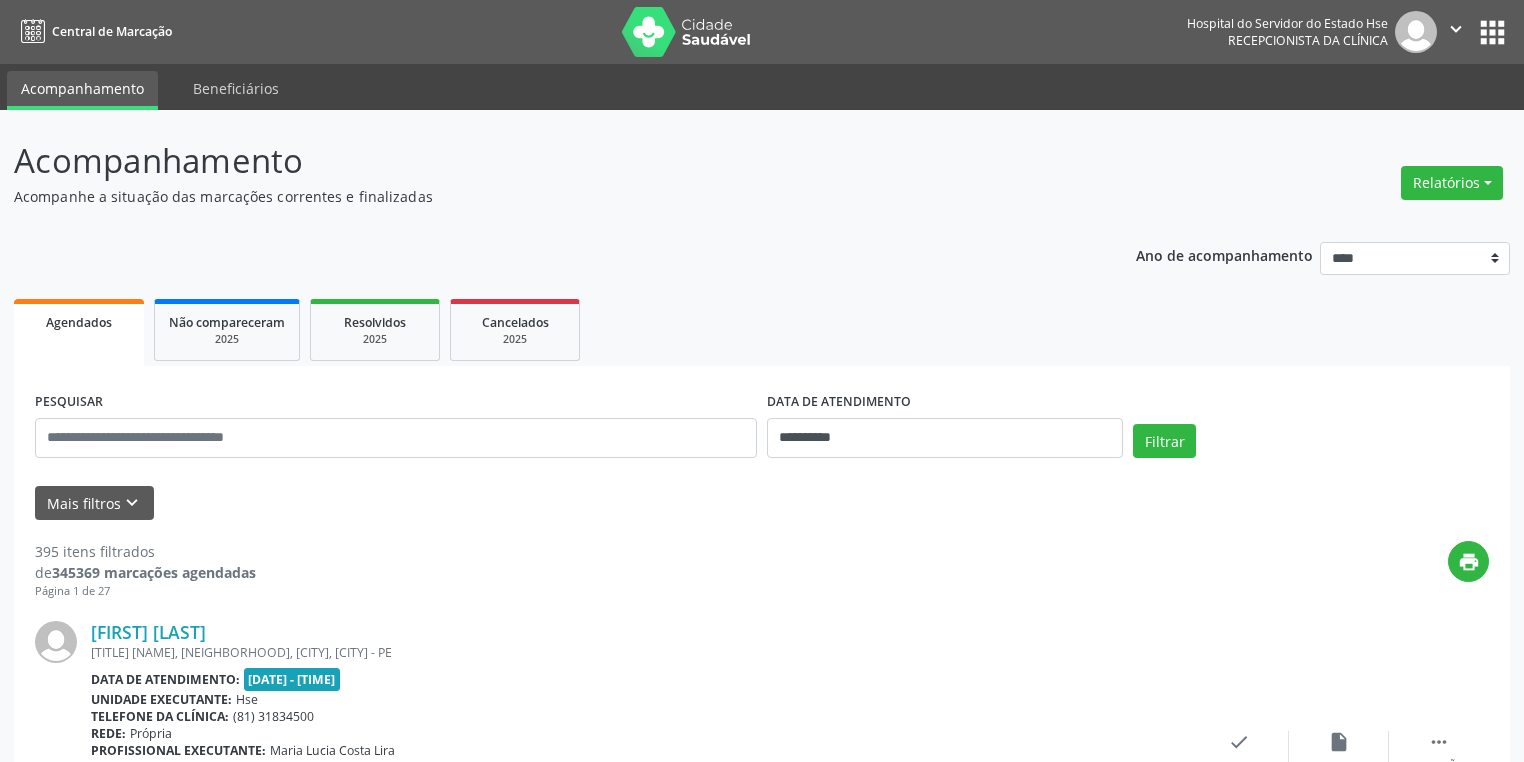 drag, startPoint x: 549, startPoint y: 160, endPoint x: 564, endPoint y: 124, distance: 39 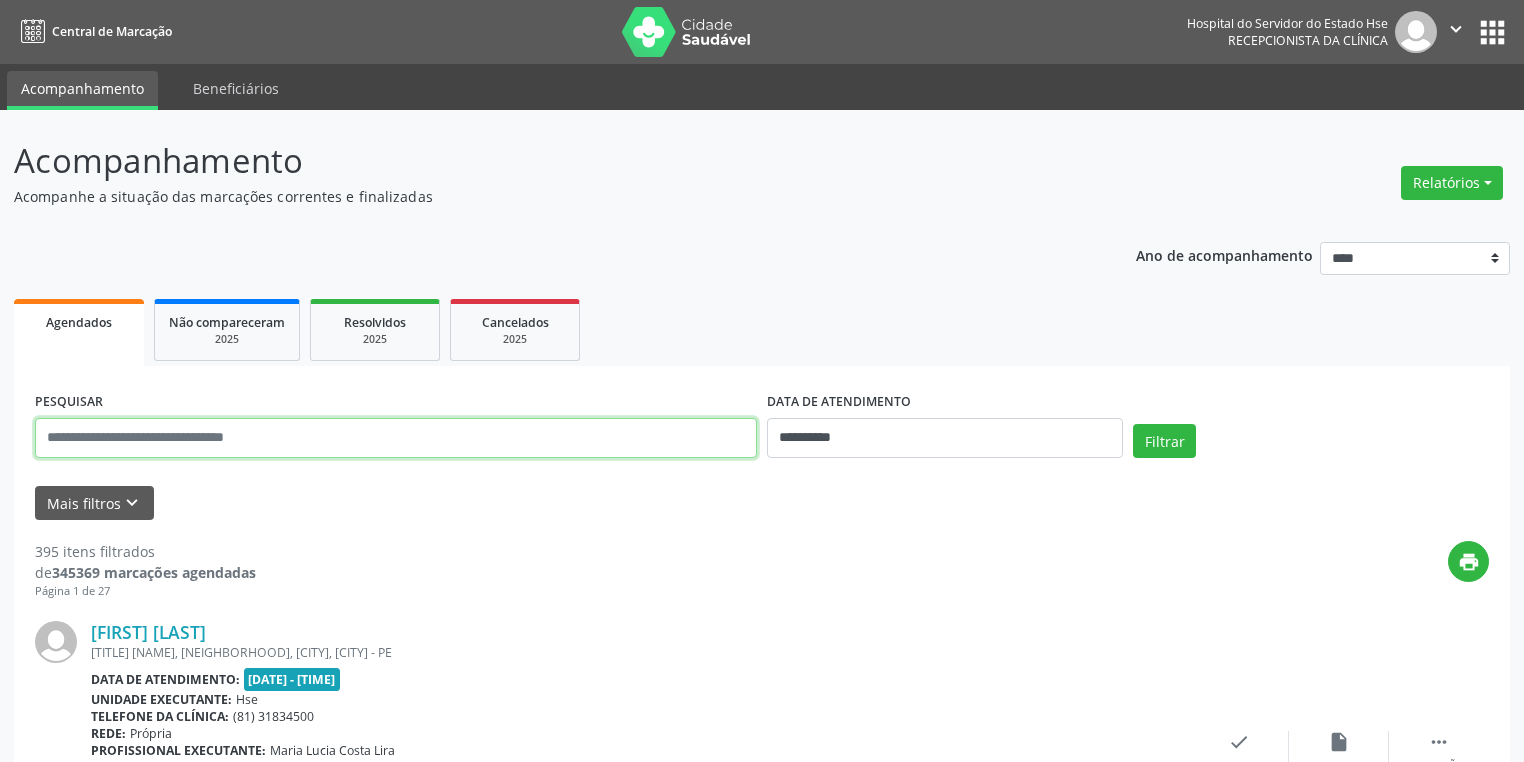 click at bounding box center (396, 438) 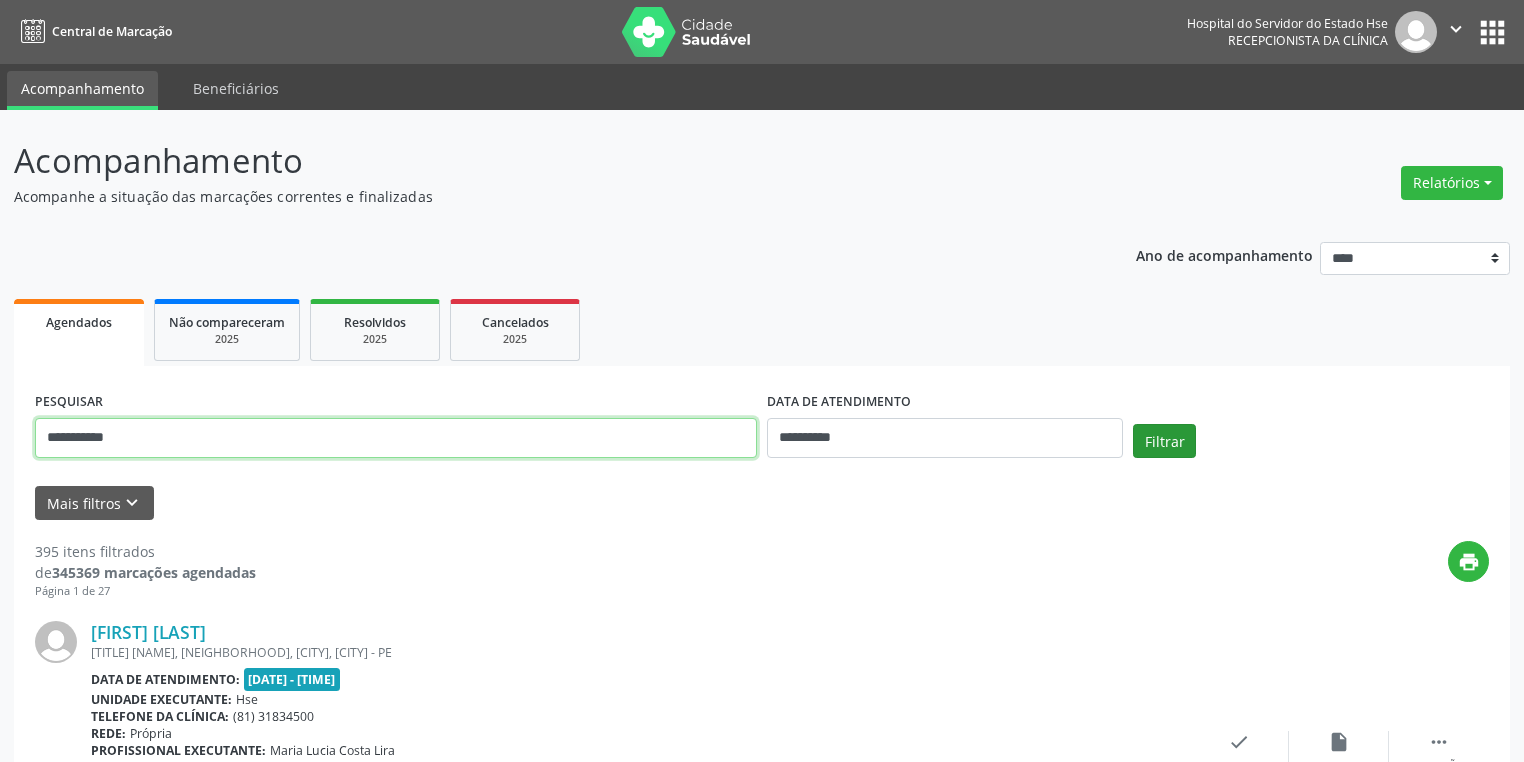type on "**********" 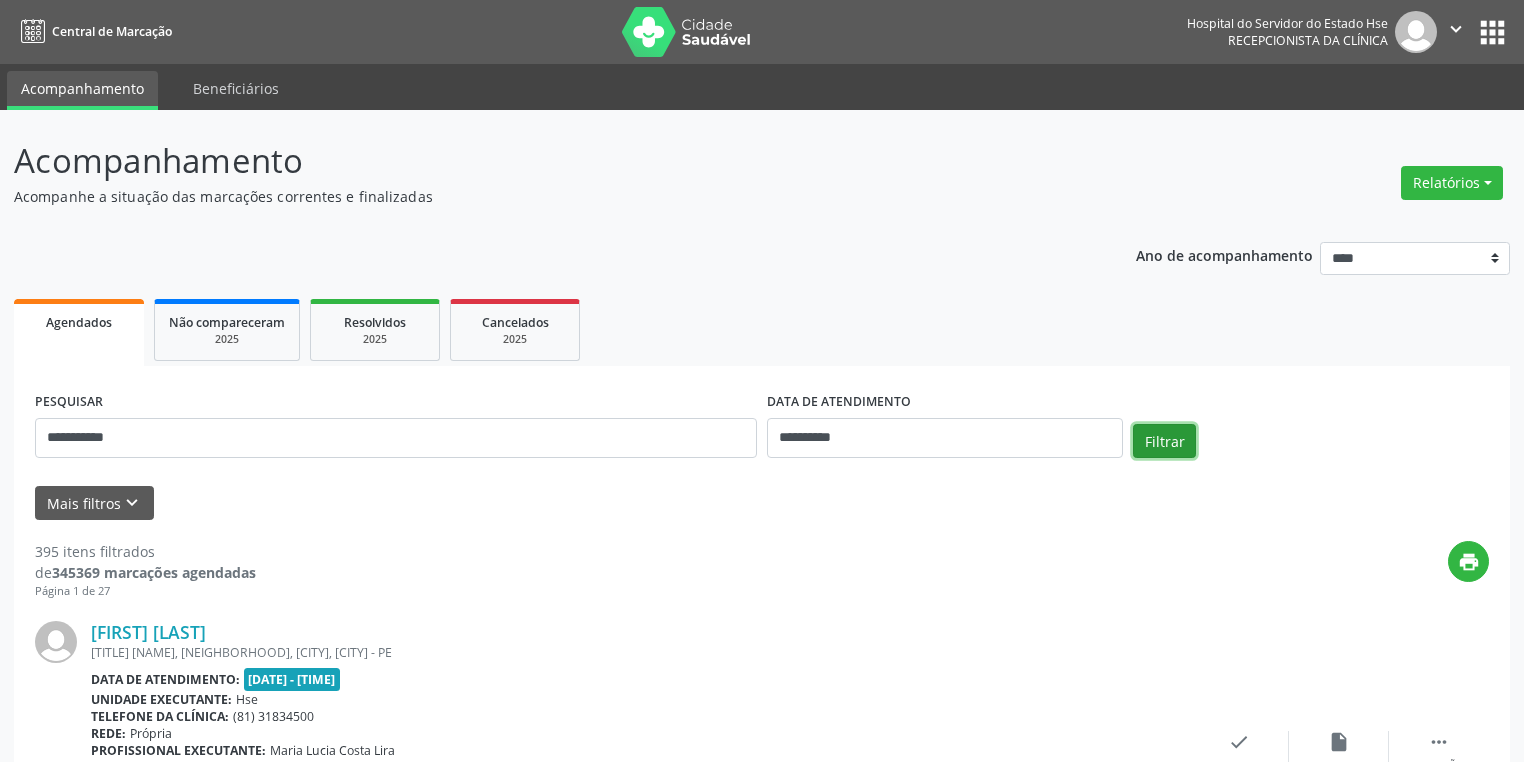 click on "Filtrar" at bounding box center (1164, 441) 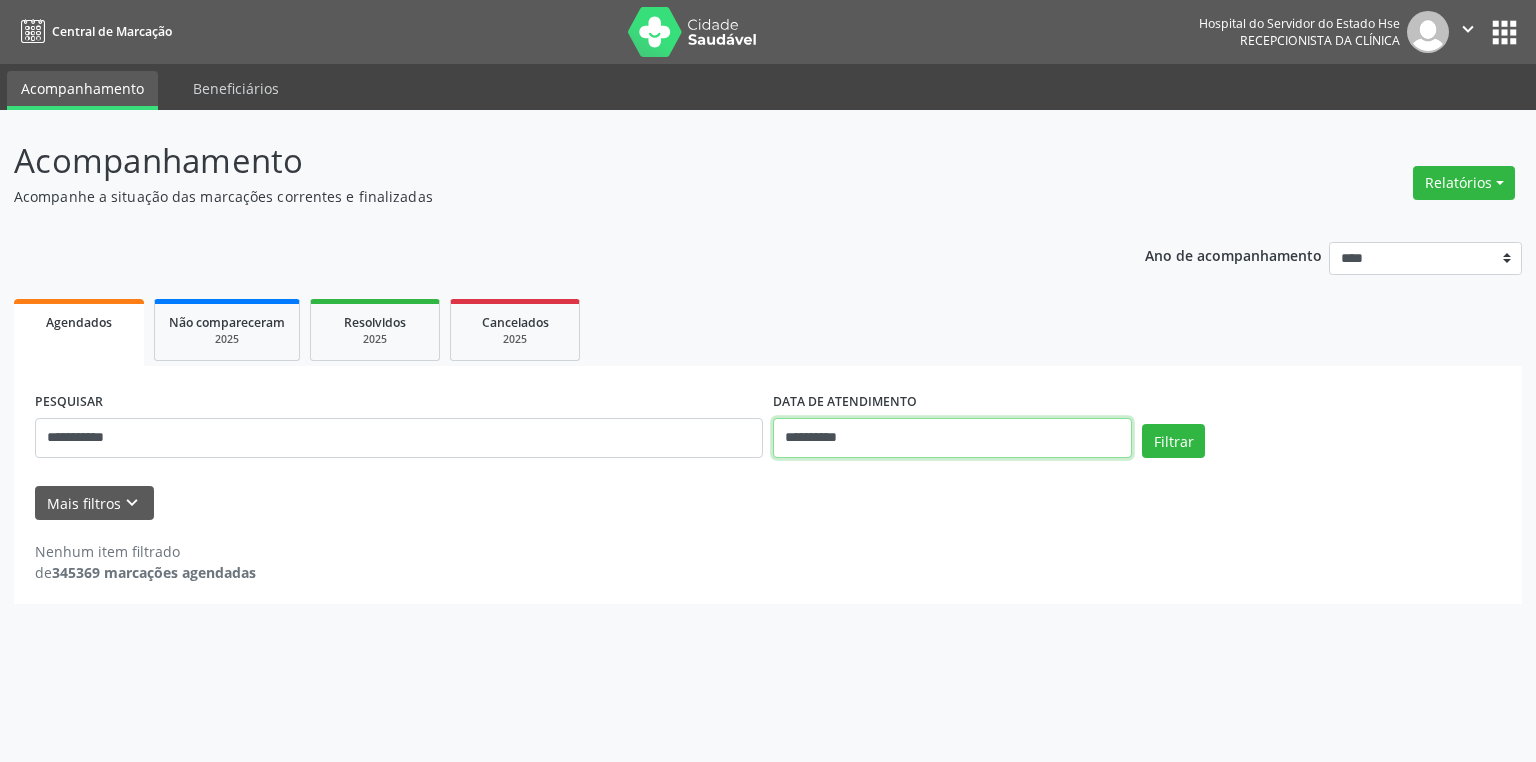 click on "**********" at bounding box center [952, 438] 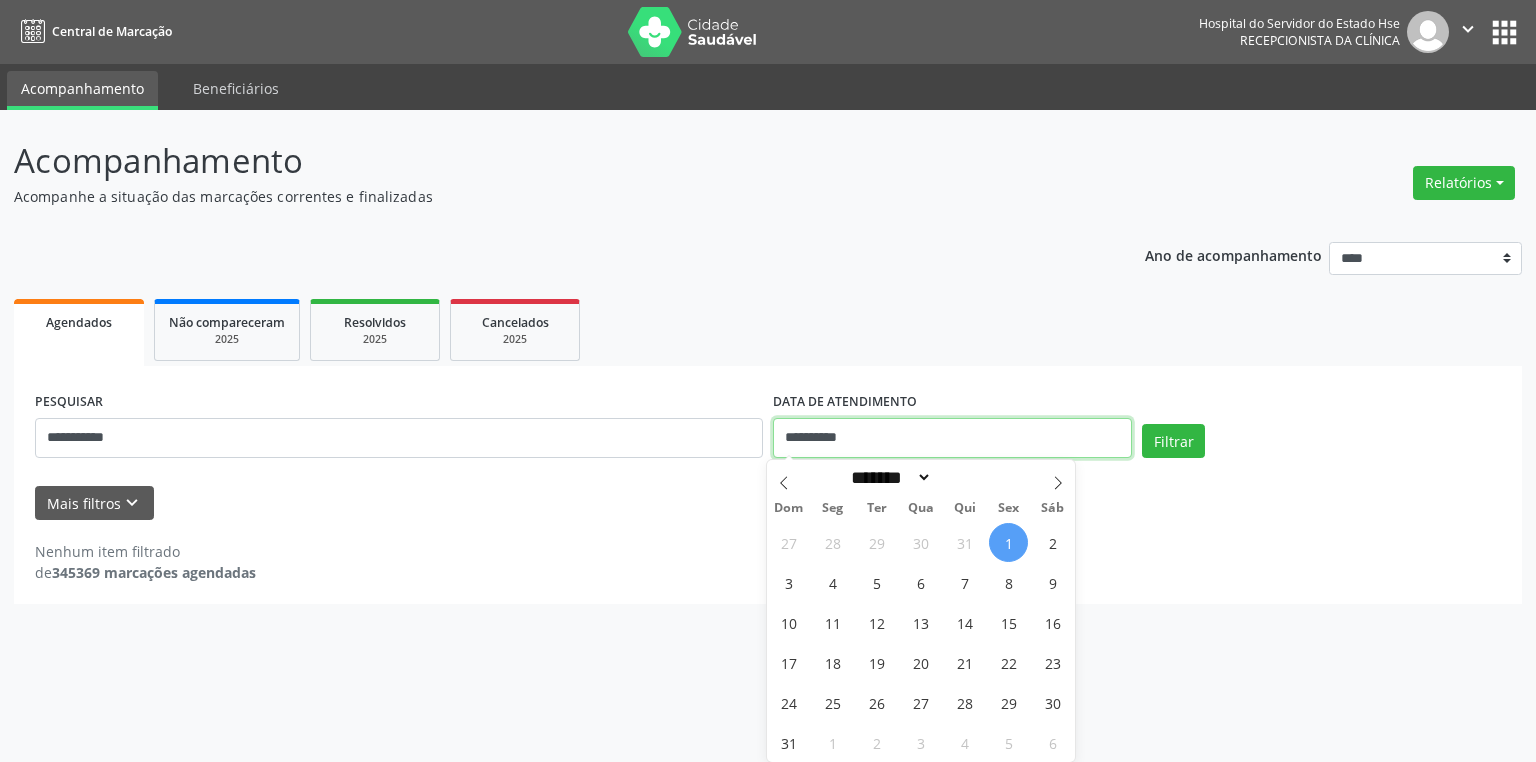 type 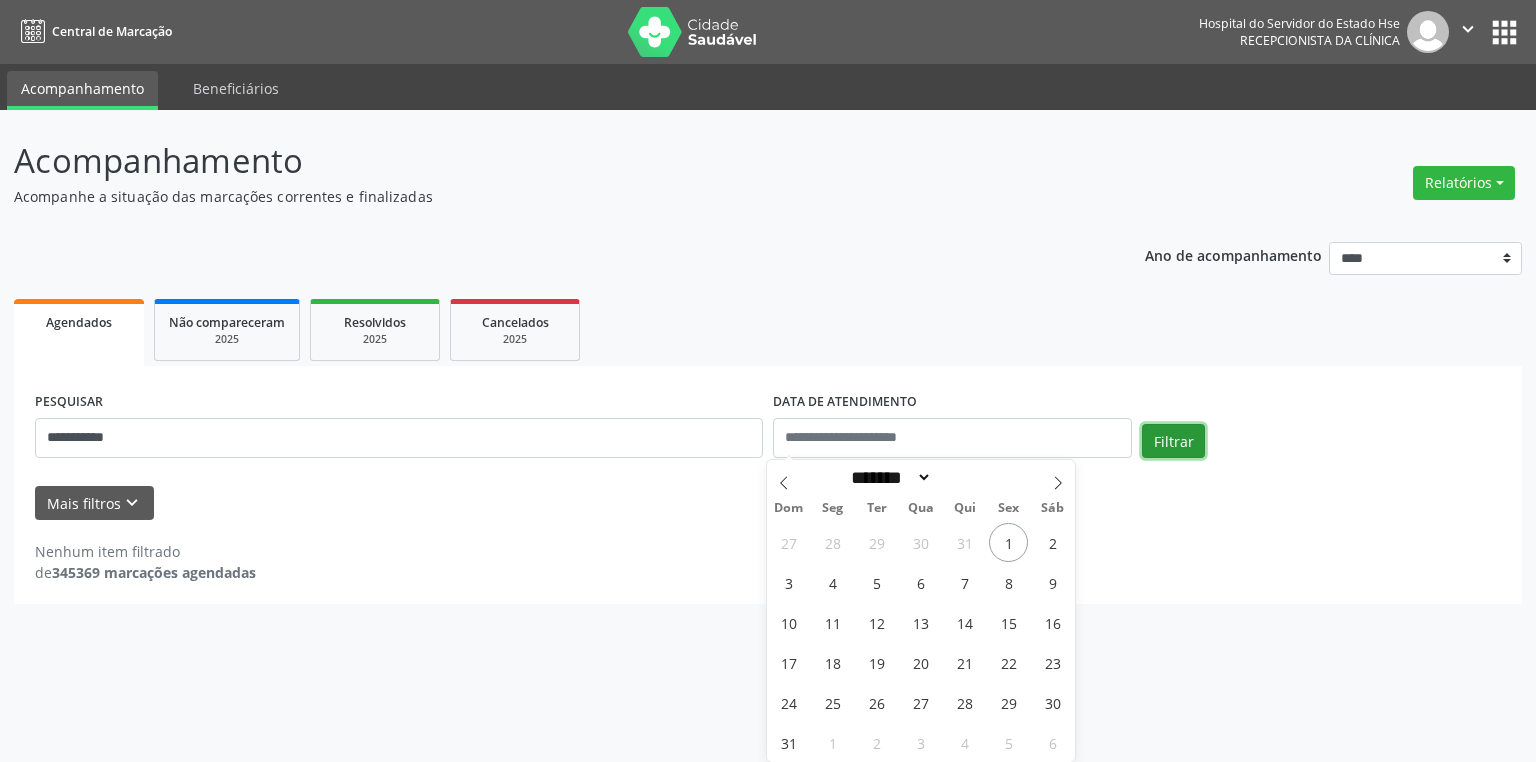 click on "Filtrar" at bounding box center [1173, 441] 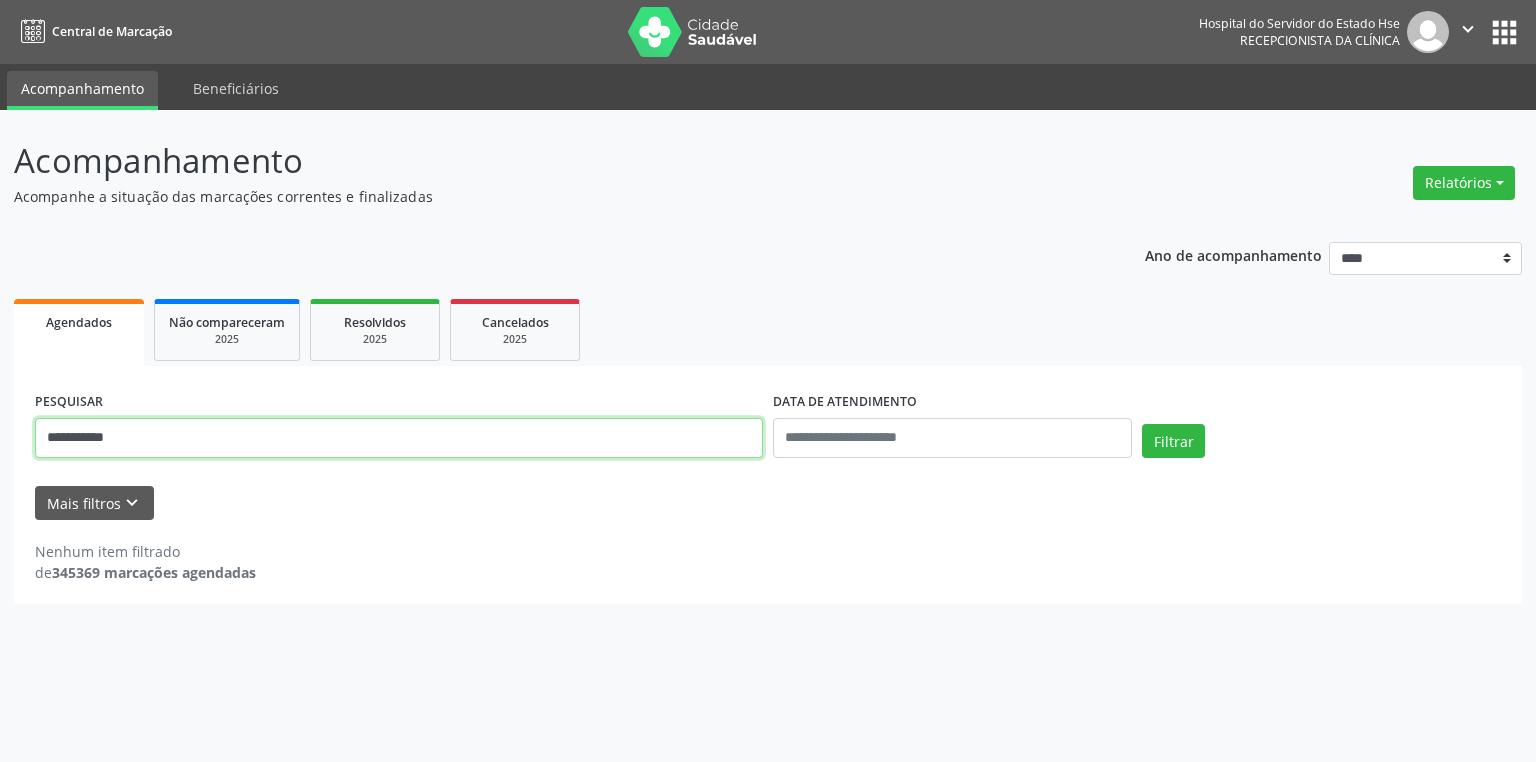 click on "**********" at bounding box center [399, 438] 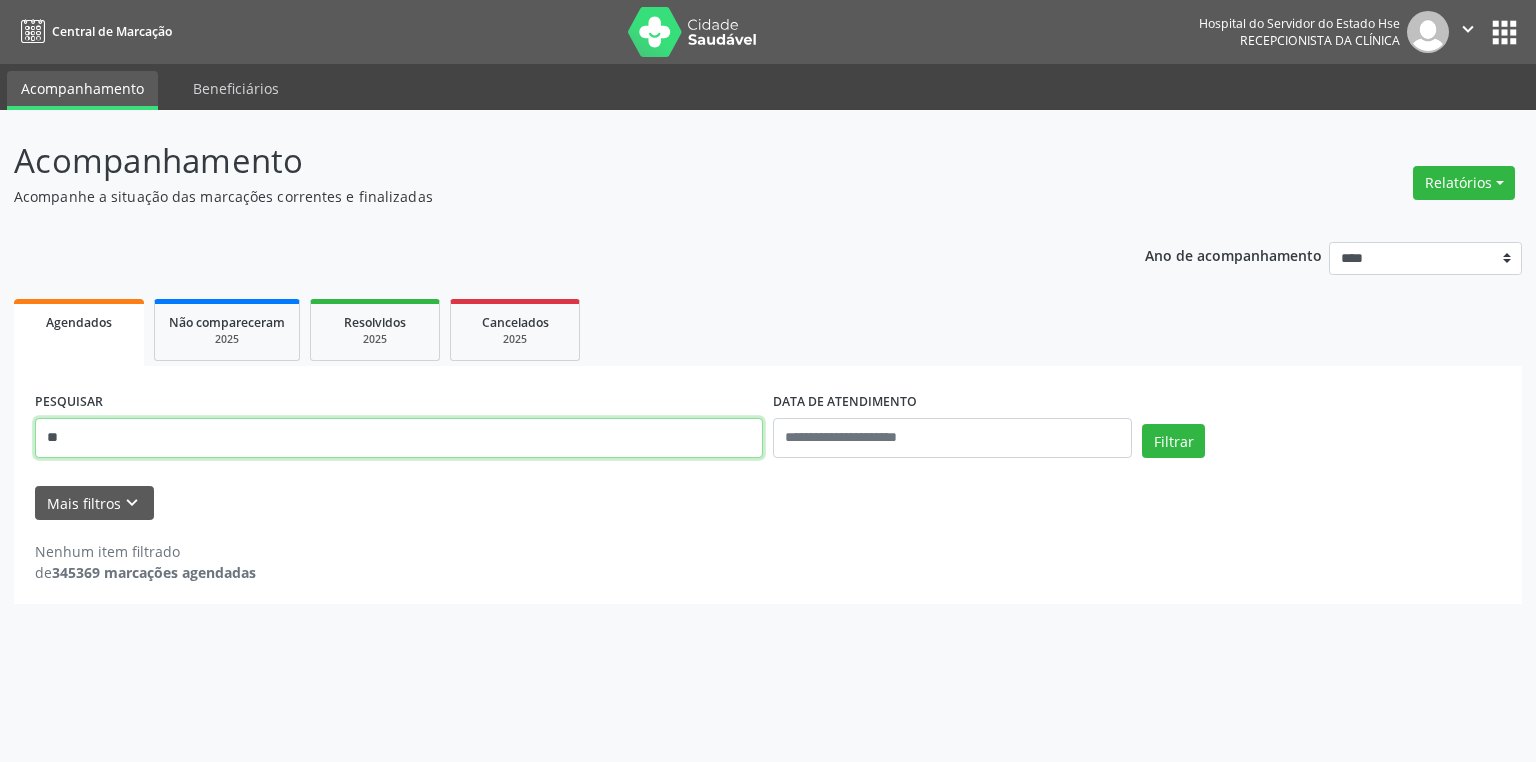 type on "*" 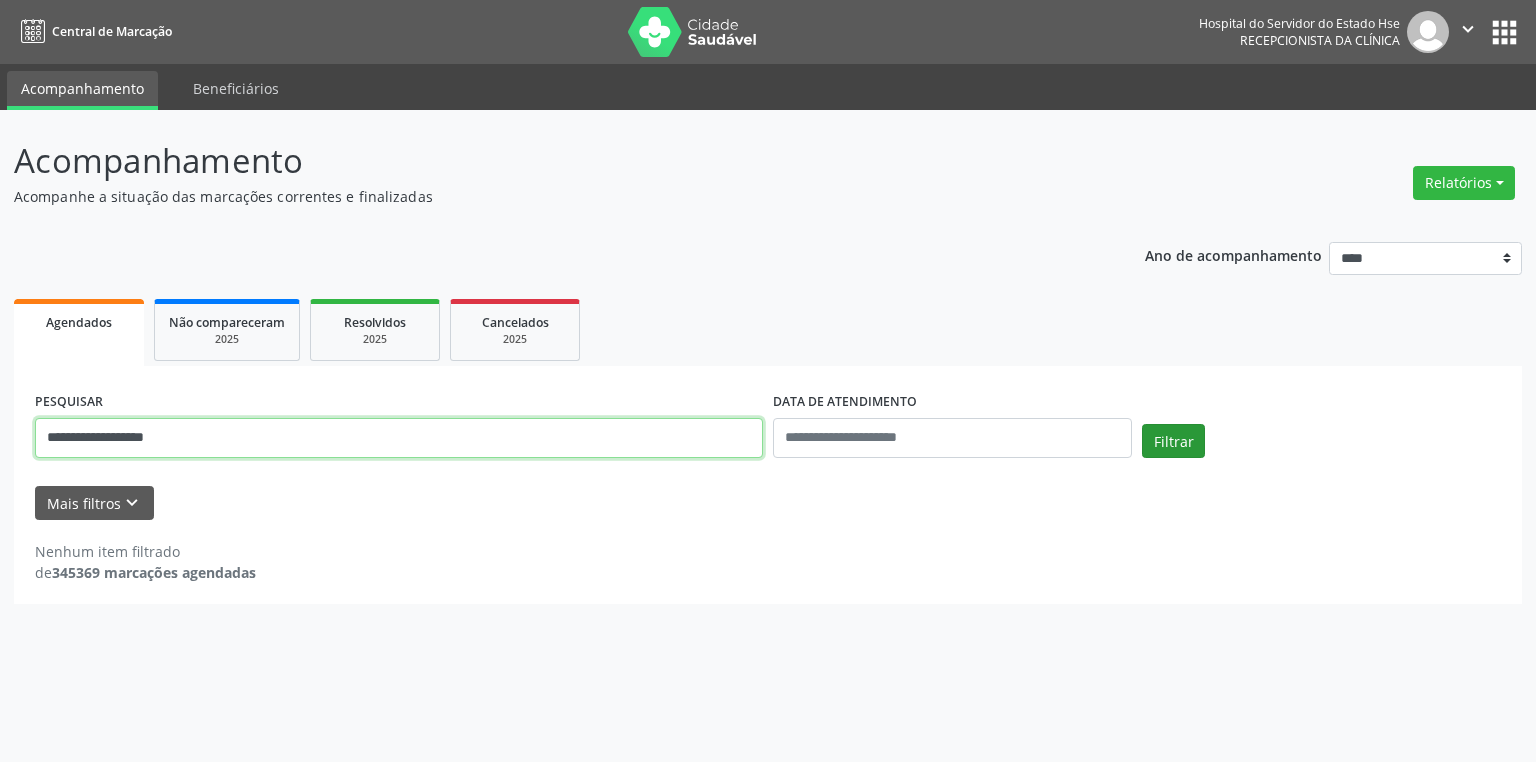 type on "**********" 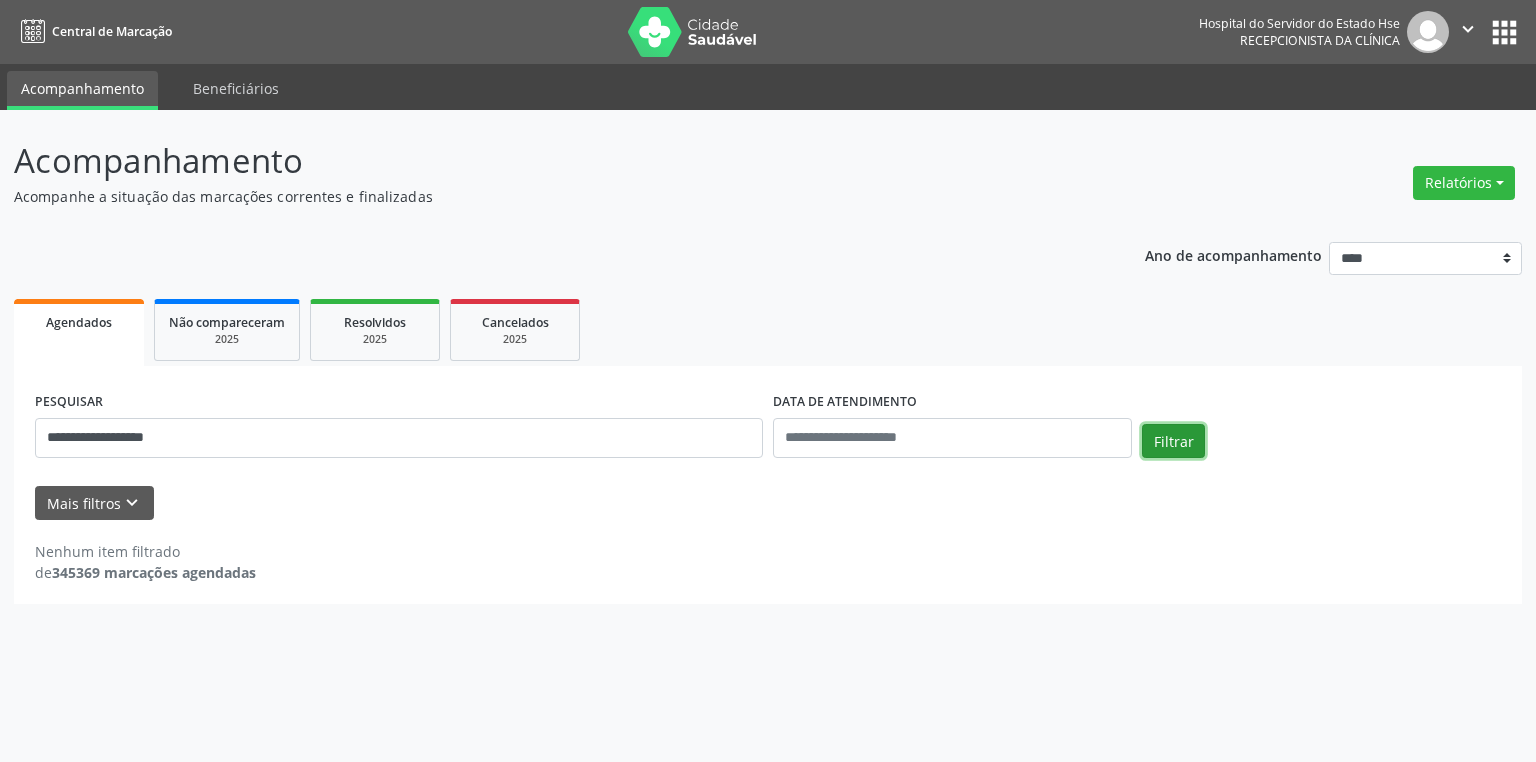 click on "Filtrar" at bounding box center (1173, 441) 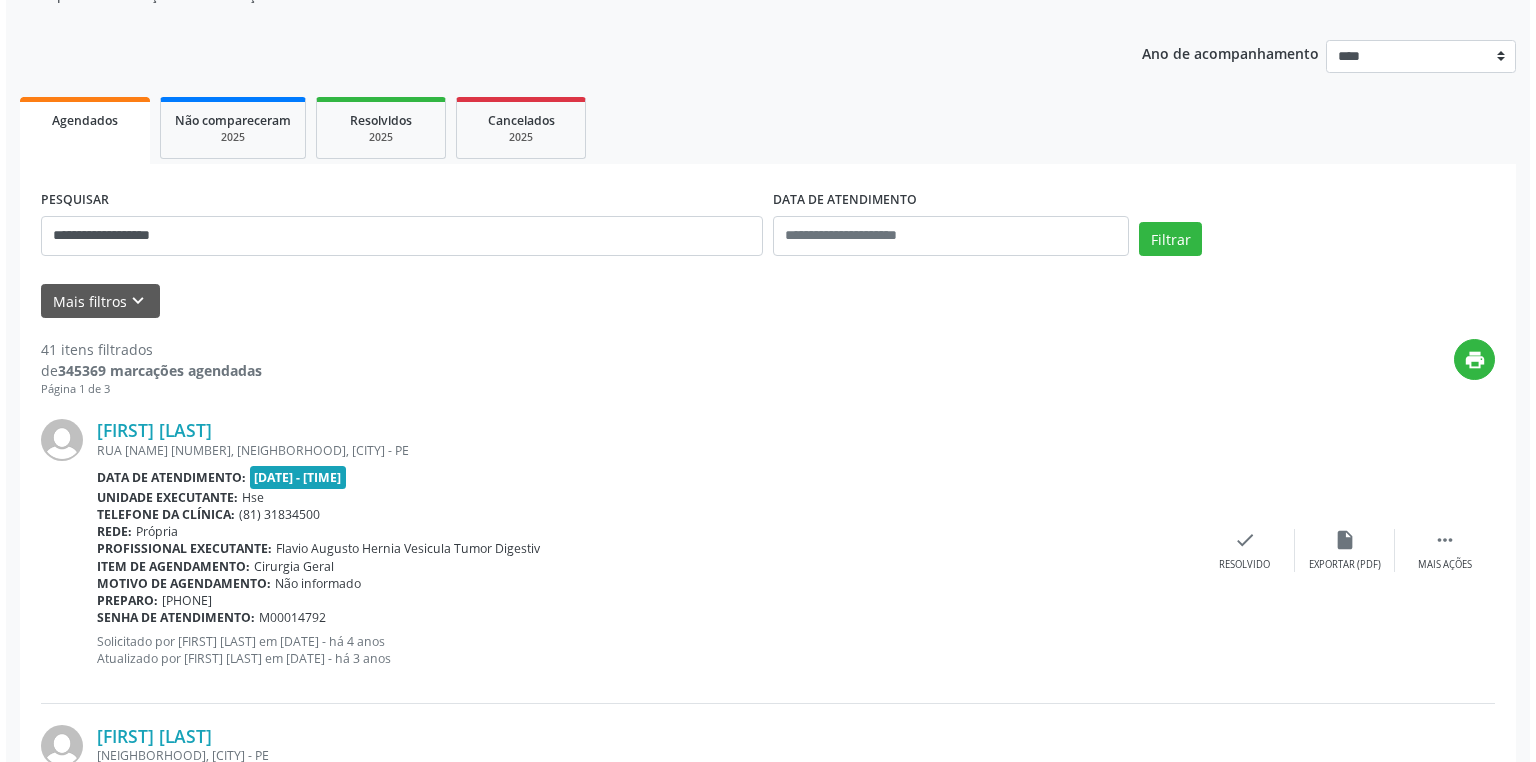 scroll, scrollTop: 240, scrollLeft: 0, axis: vertical 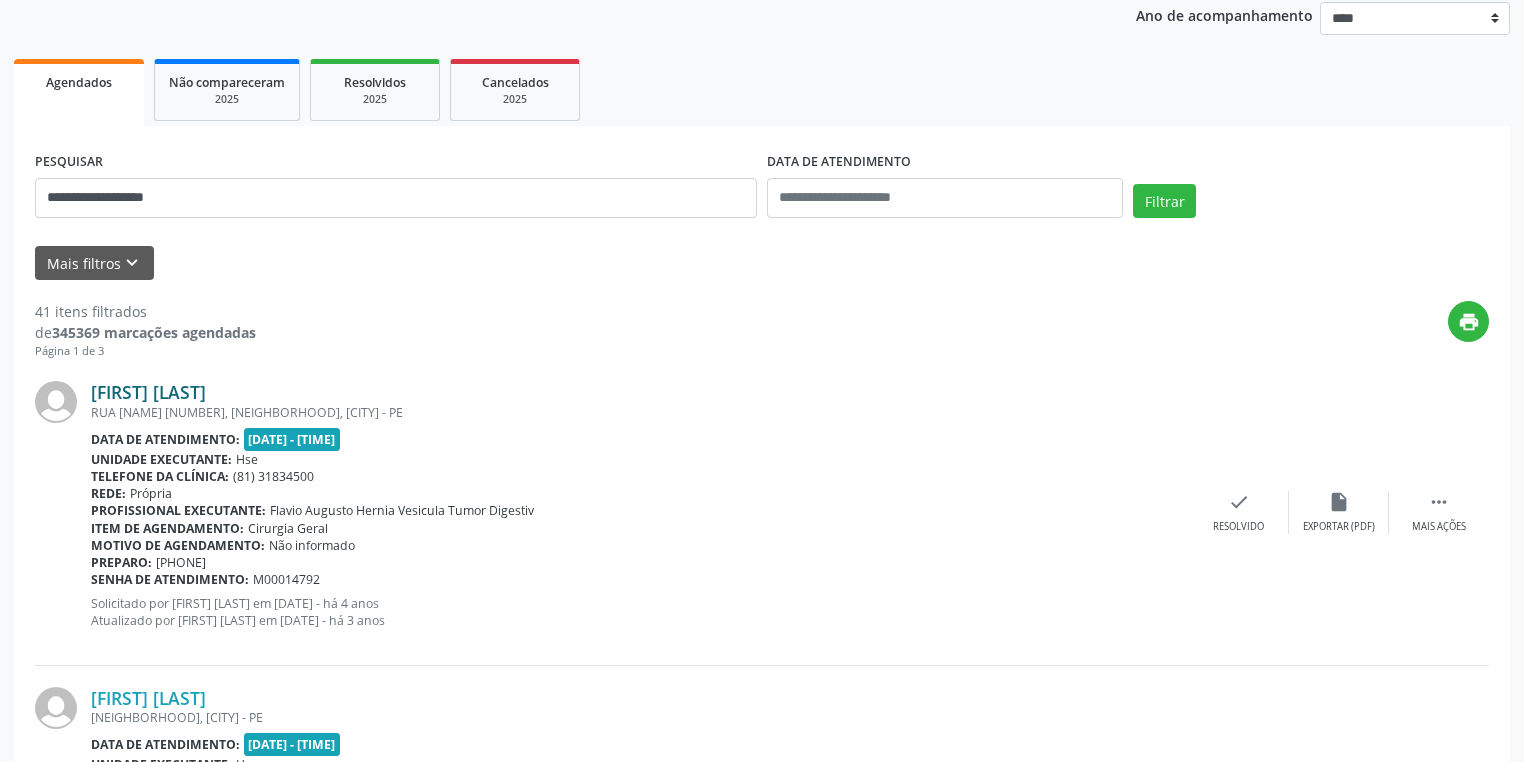 click on "Jose Alves da Silva" at bounding box center [148, 392] 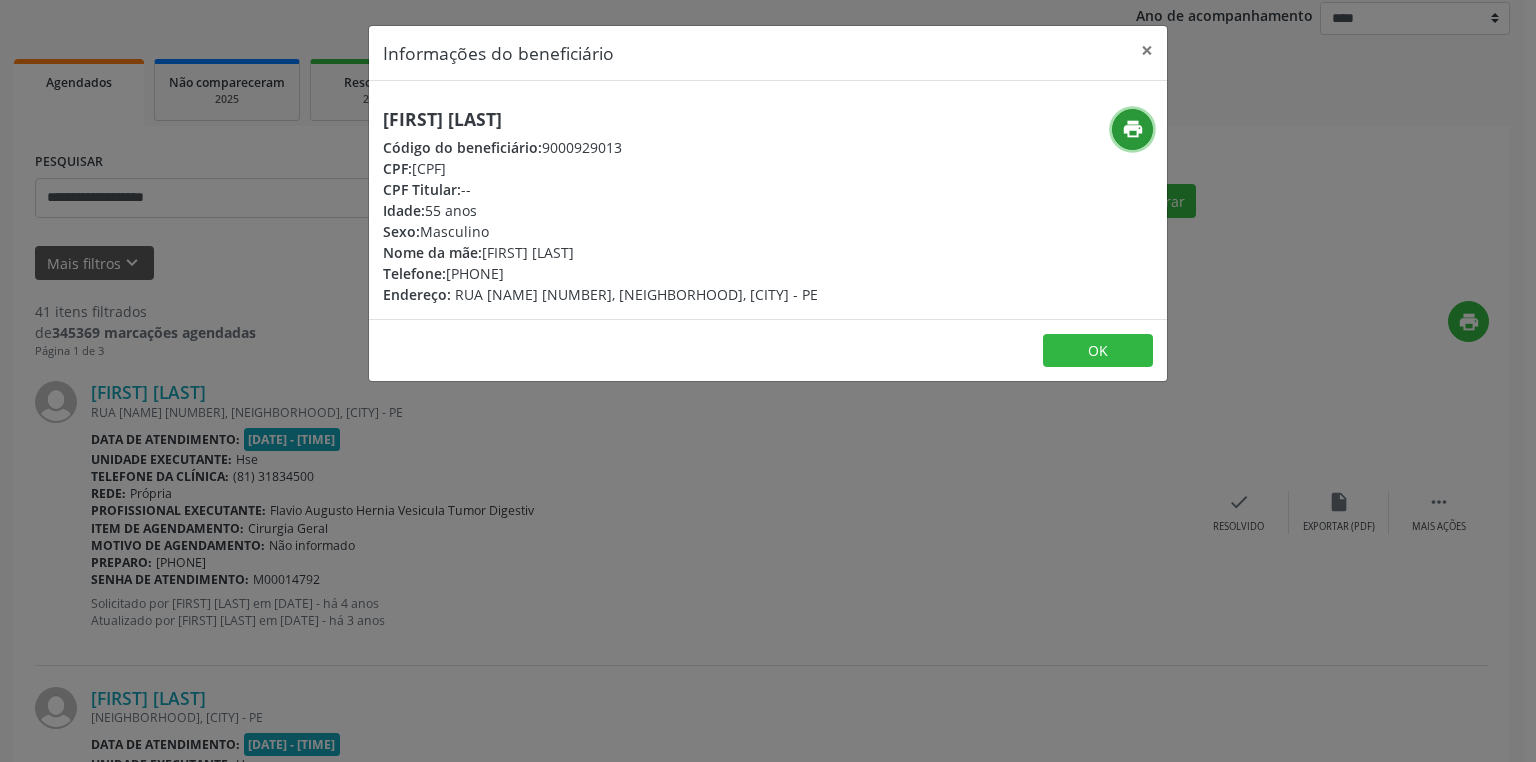 click on "print" at bounding box center [1133, 129] 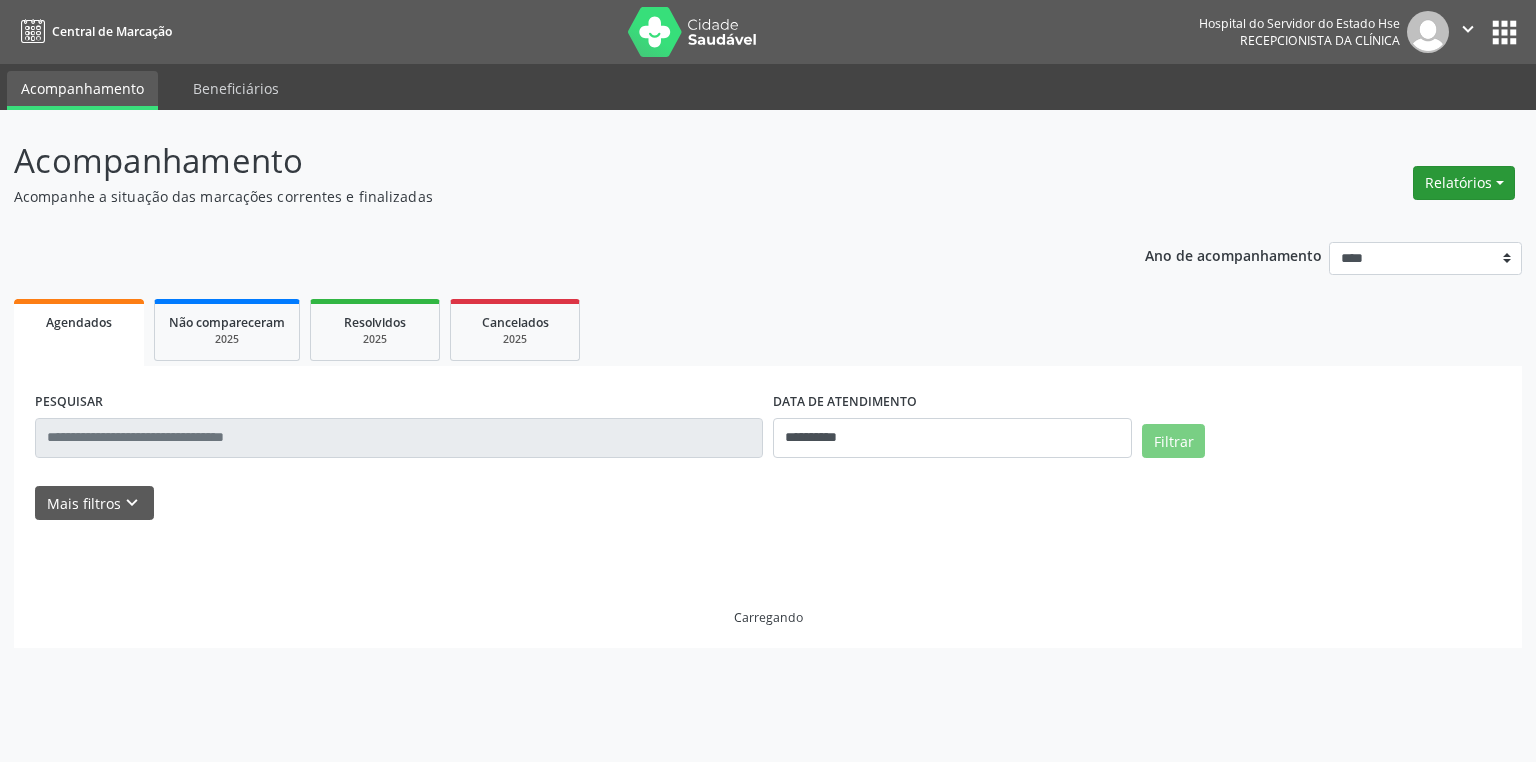 scroll, scrollTop: 0, scrollLeft: 0, axis: both 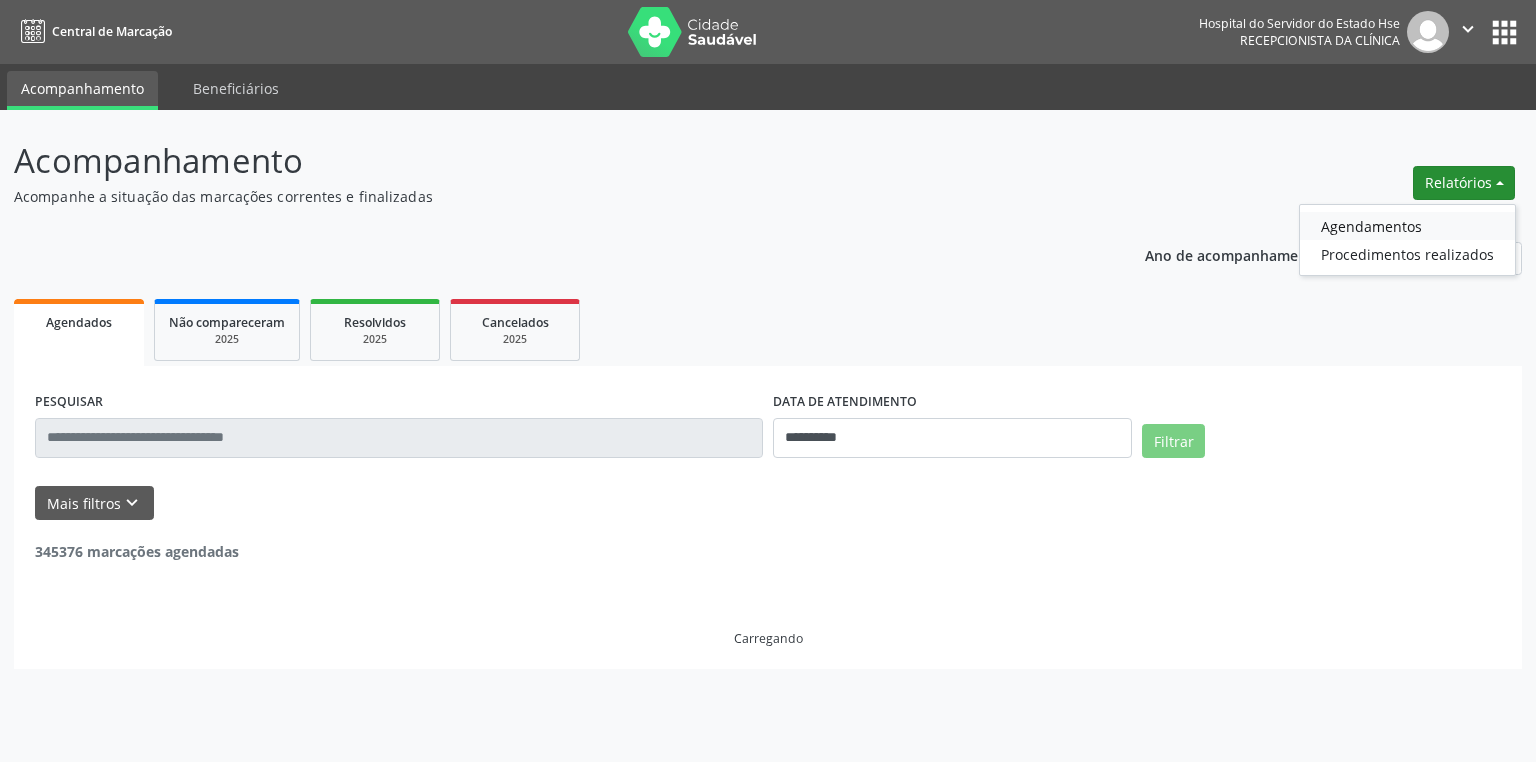 click on "Agendamentos" at bounding box center [1407, 226] 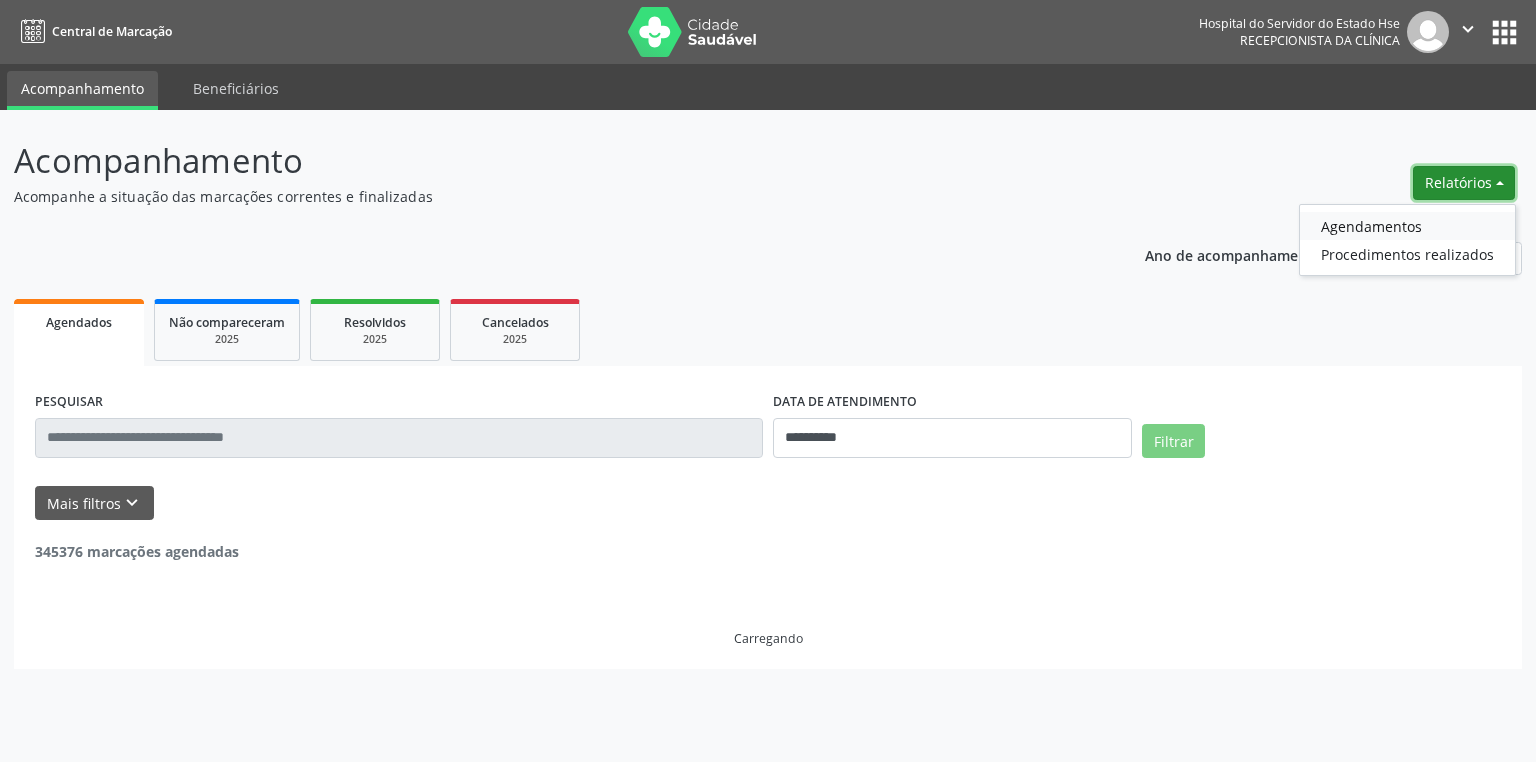 select on "*" 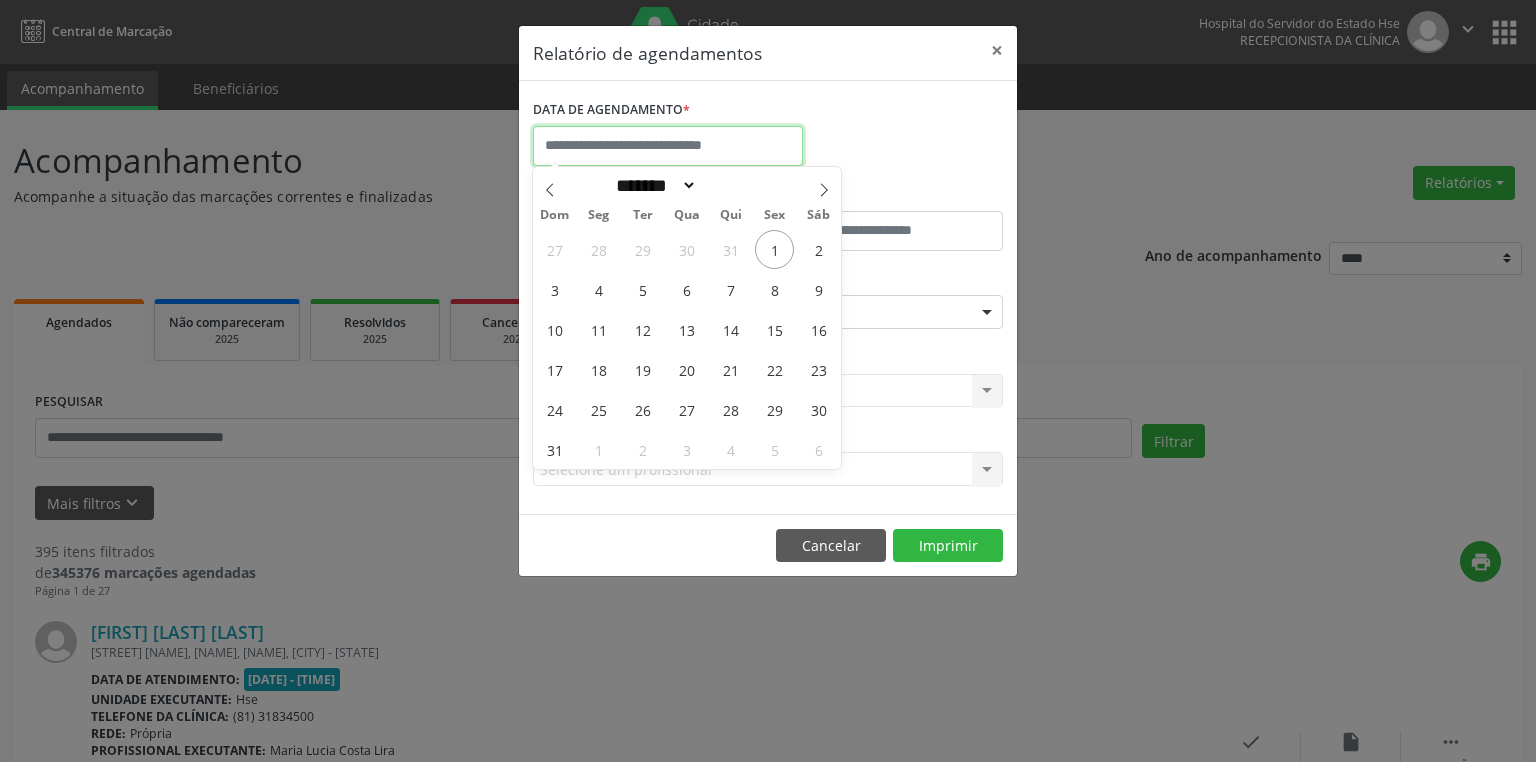 click at bounding box center (668, 146) 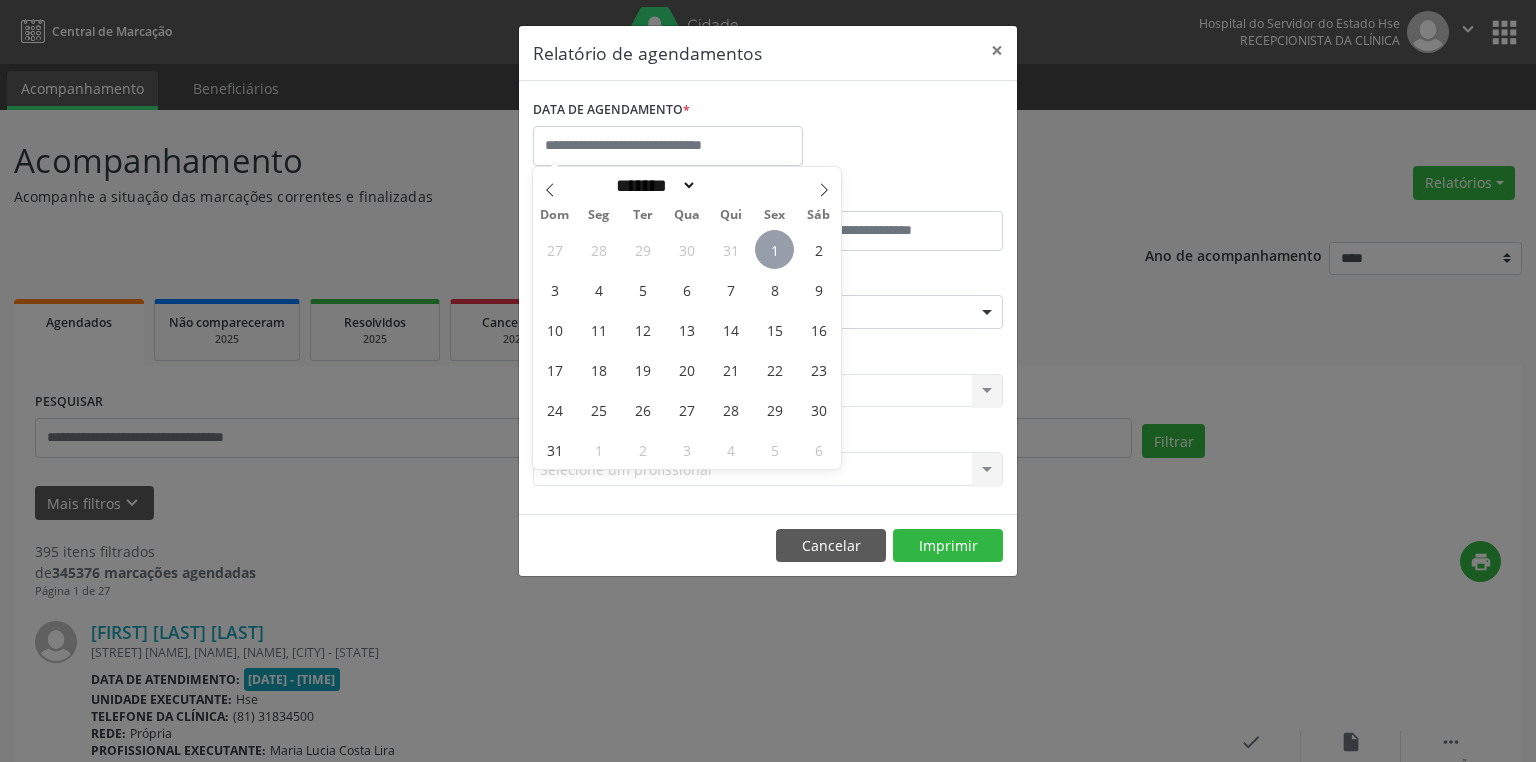 click on "1" at bounding box center [774, 249] 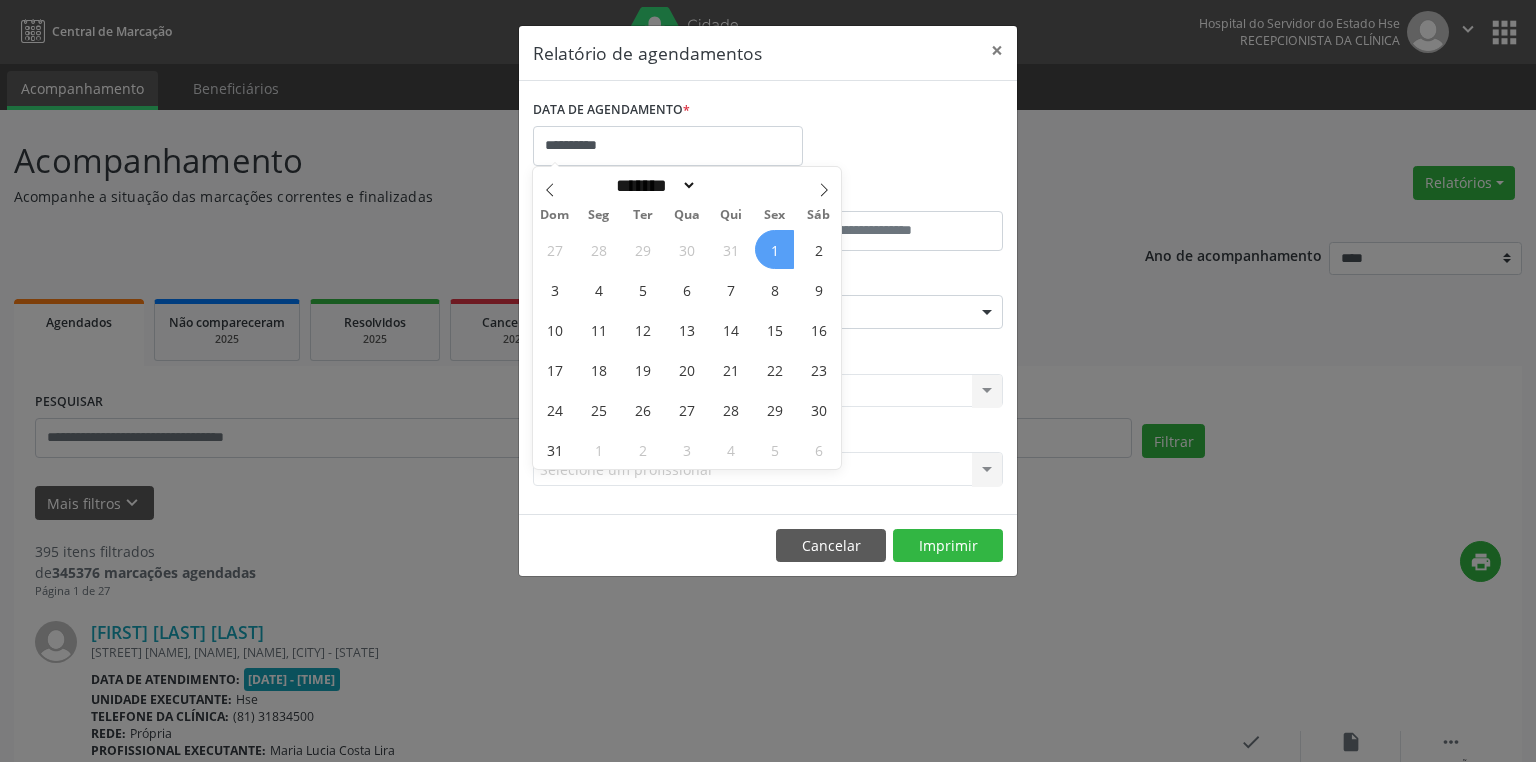 click on "1" at bounding box center (774, 249) 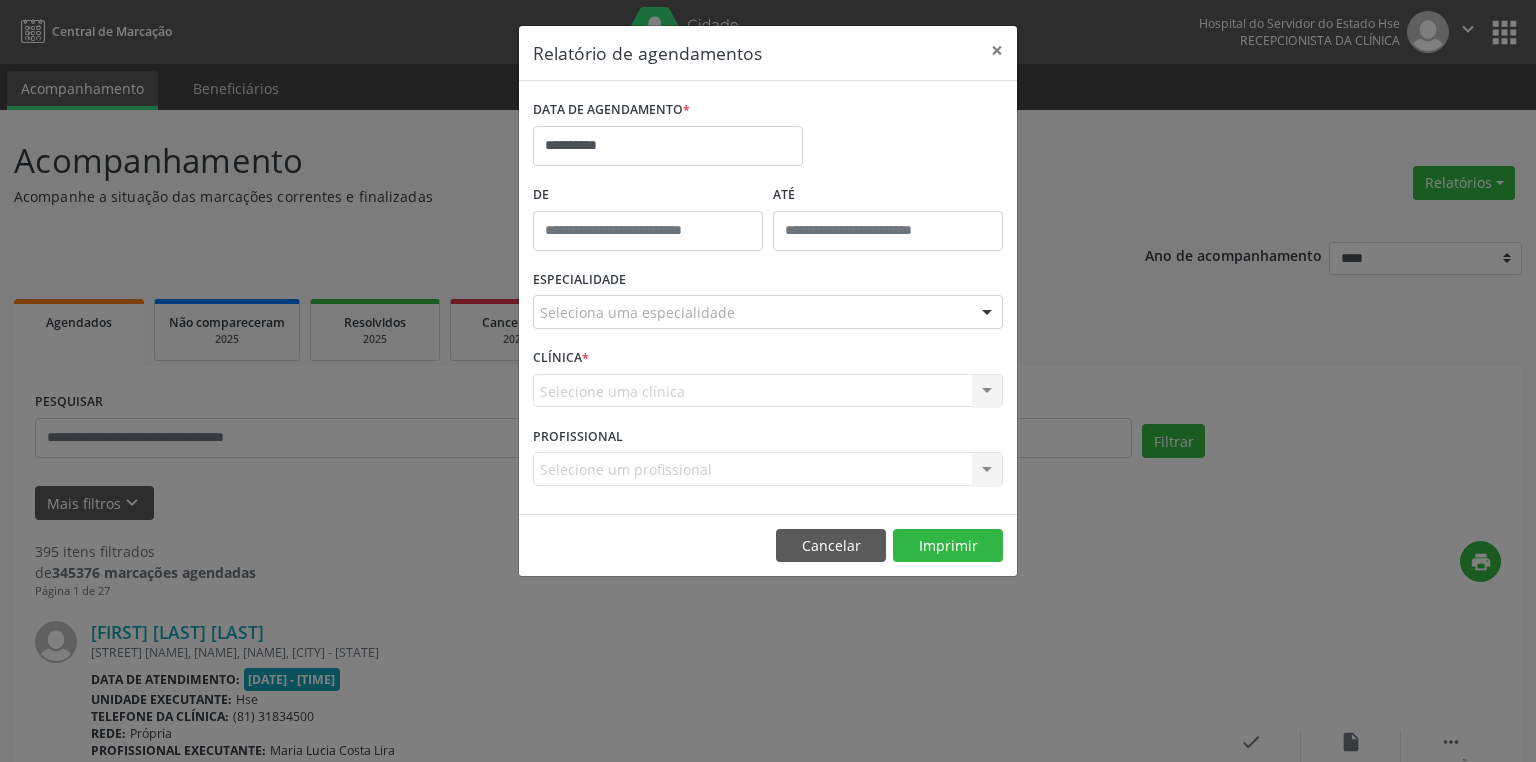 type on "*****" 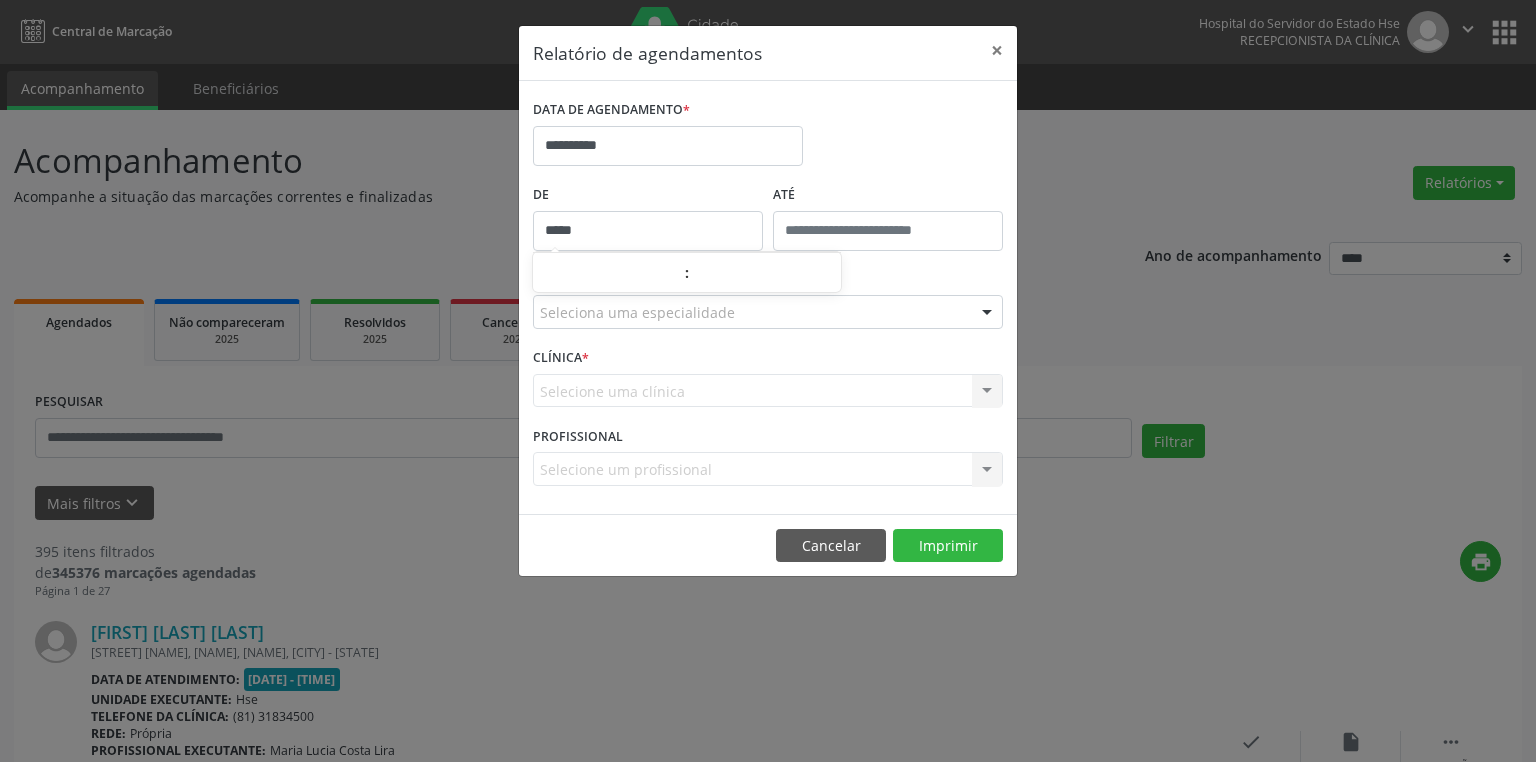click on "*****" at bounding box center [648, 231] 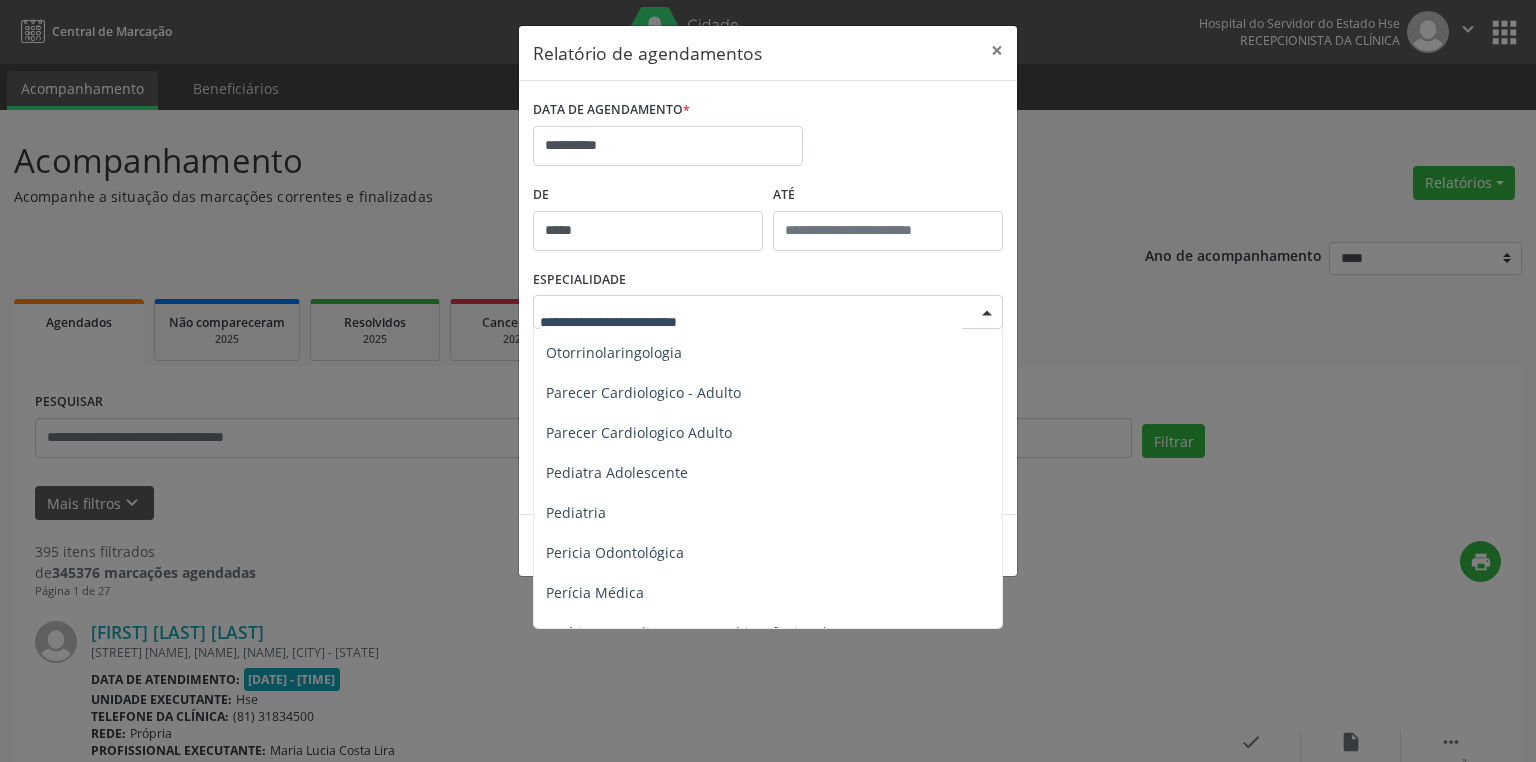 scroll, scrollTop: 2880, scrollLeft: 0, axis: vertical 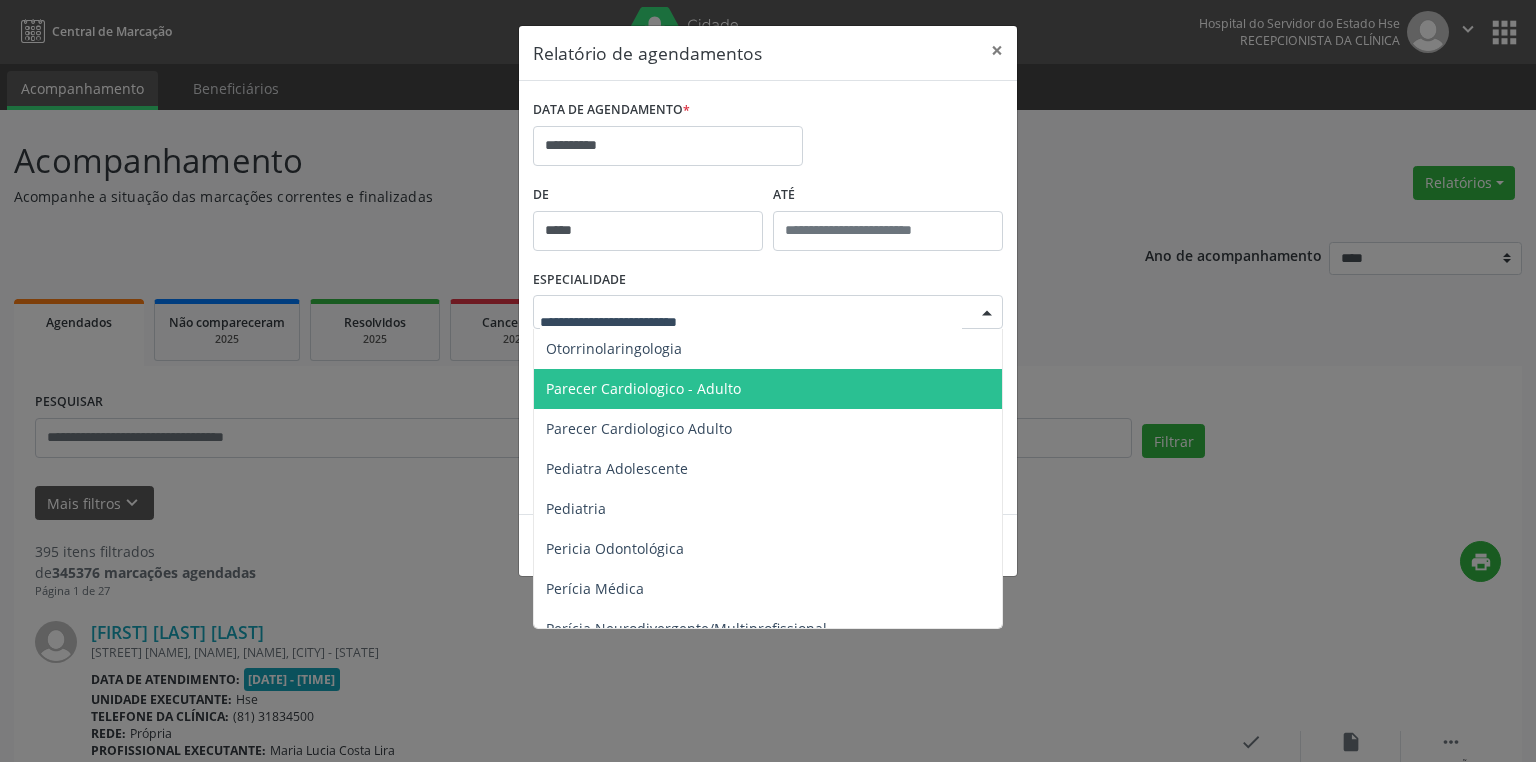 click on "Parecer Cardiologico - Adulto" at bounding box center [643, 388] 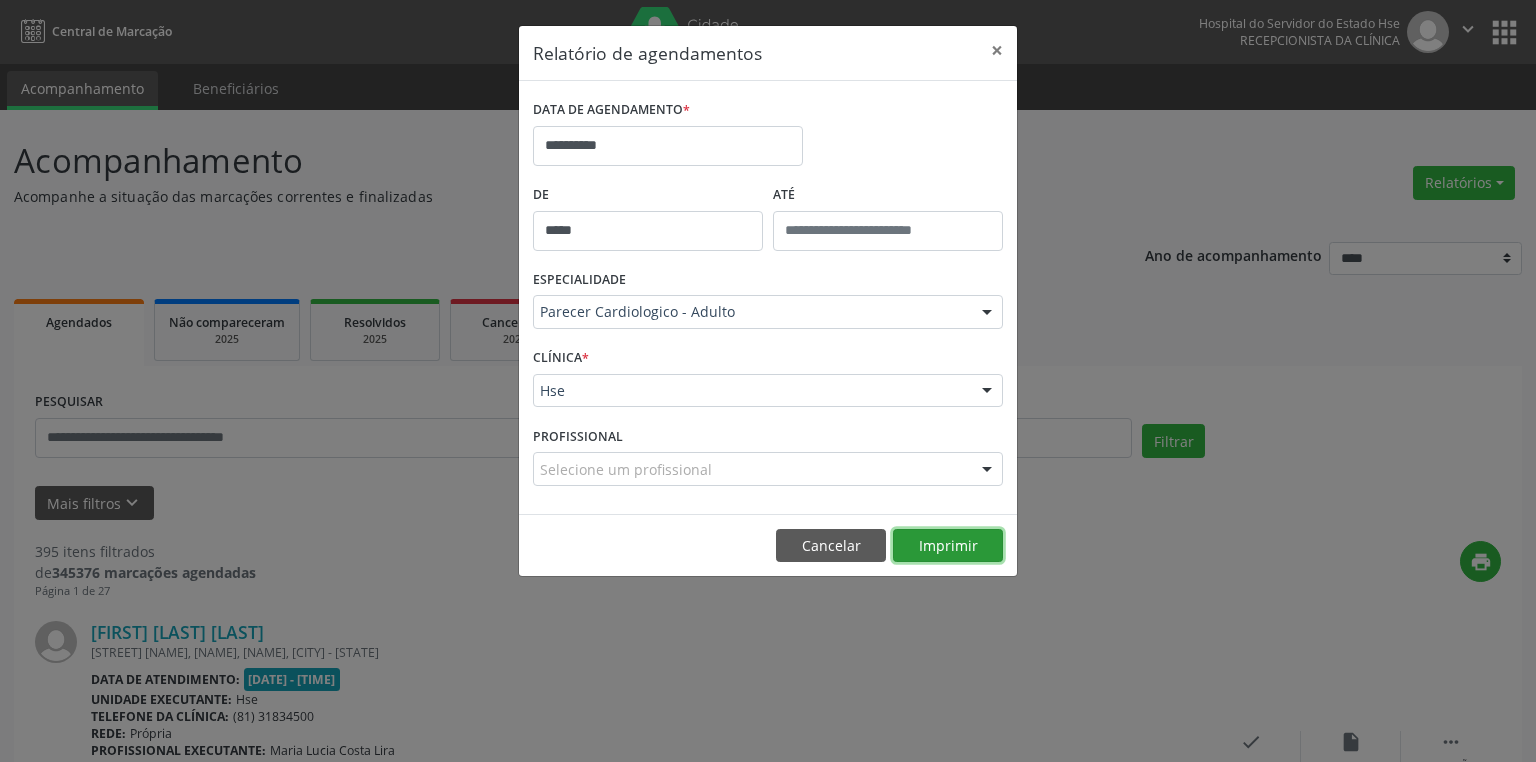 click on "Imprimir" at bounding box center [948, 546] 